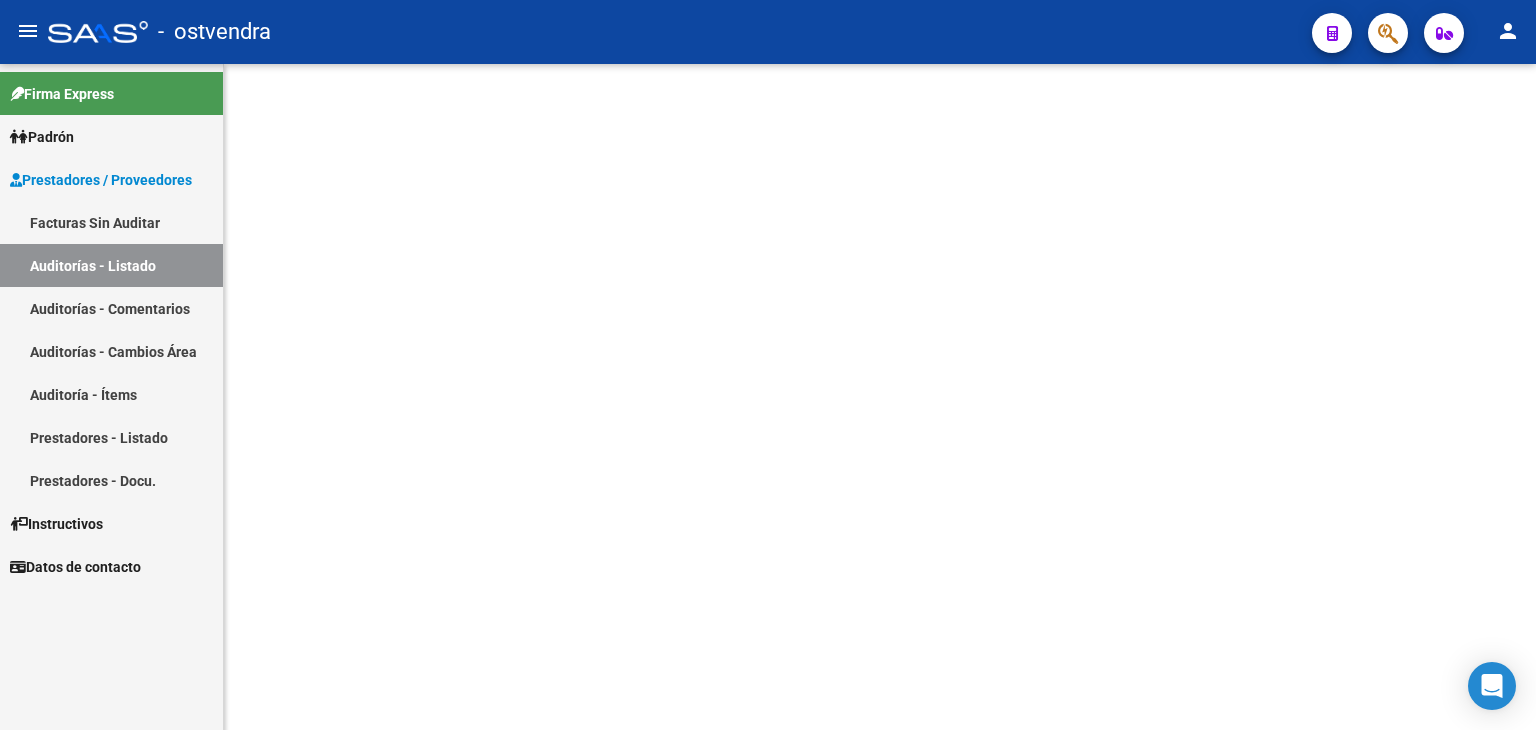 scroll, scrollTop: 0, scrollLeft: 0, axis: both 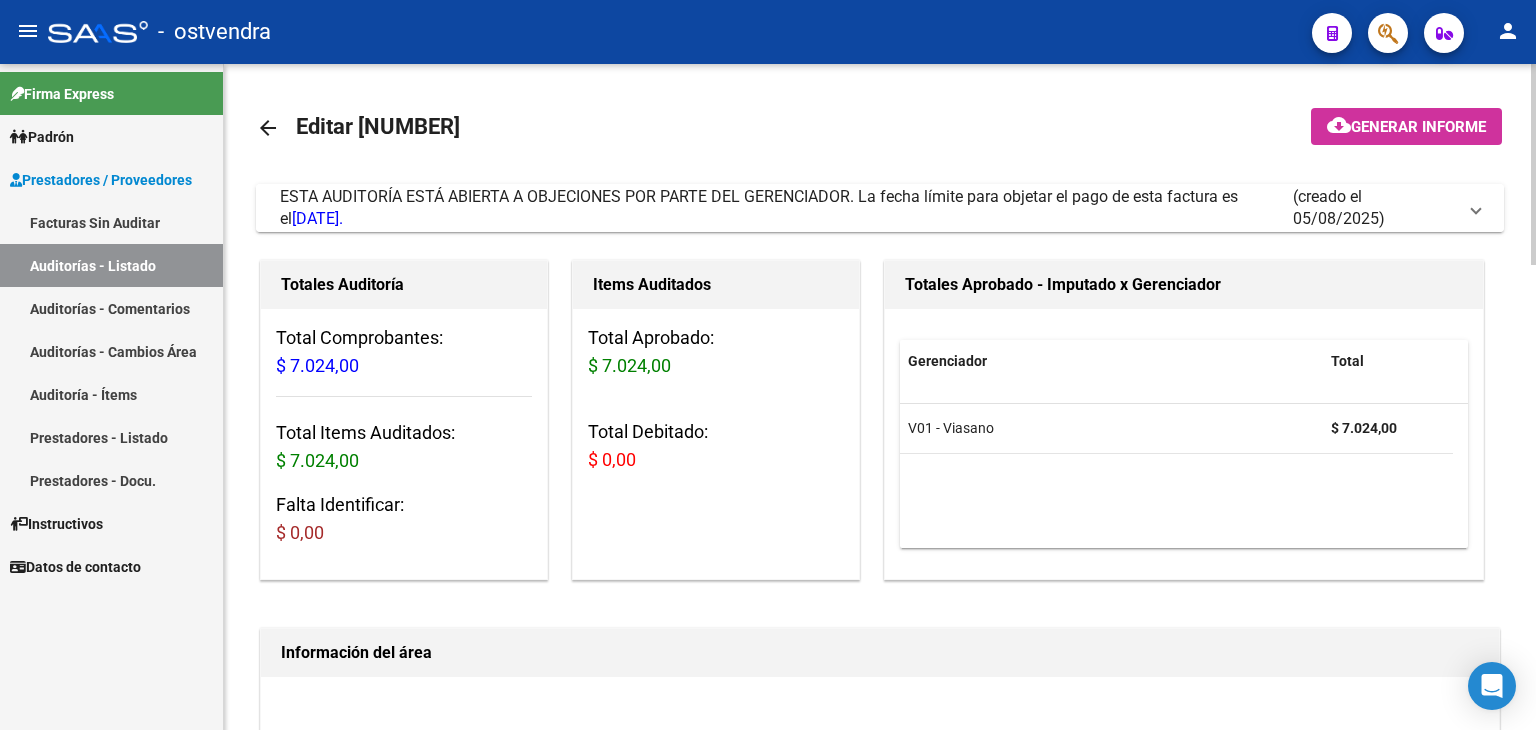 click at bounding box center [1476, 208] 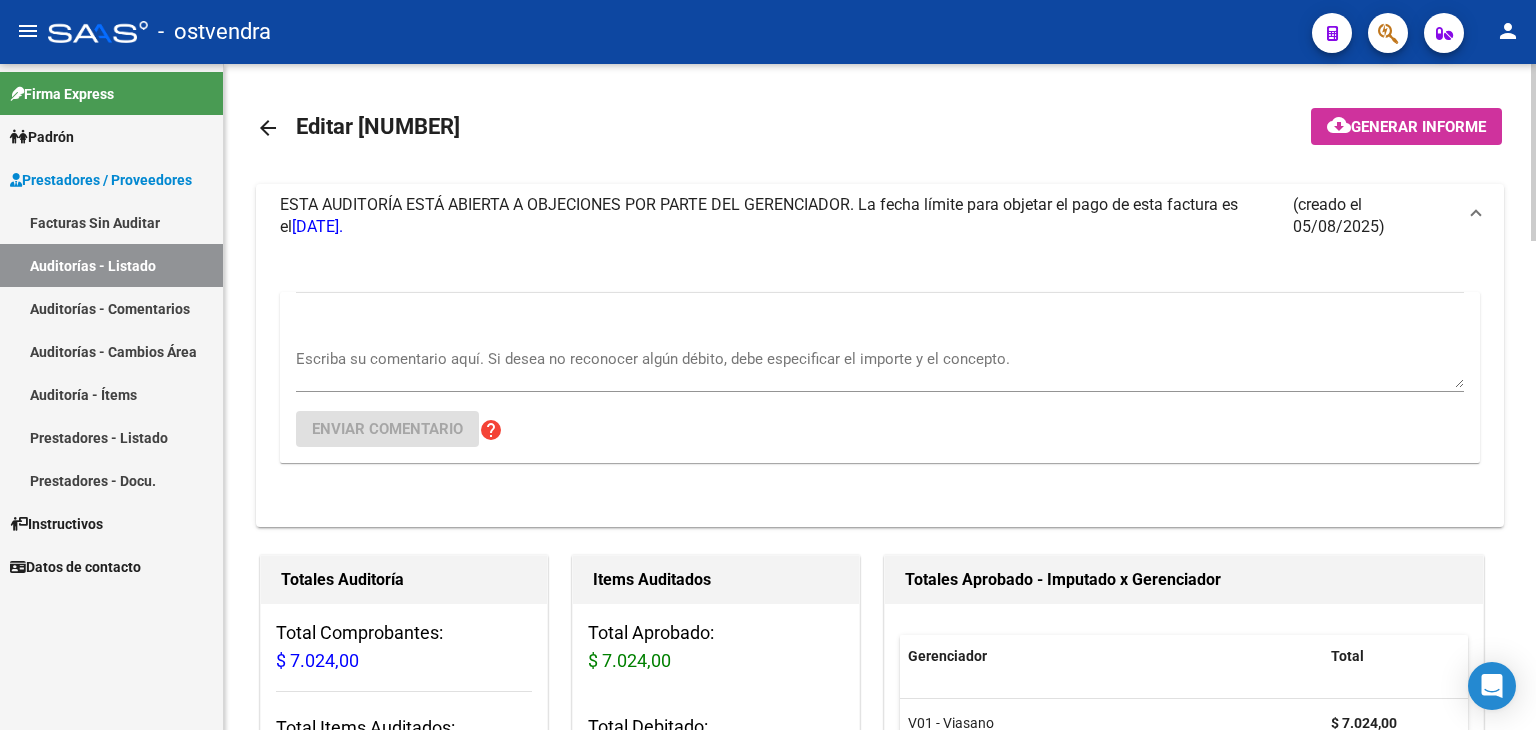 click on "Escriba su comentario aquí. Si desea no reconocer algún débito, debe especificar el importe y el concepto." at bounding box center (880, 368) 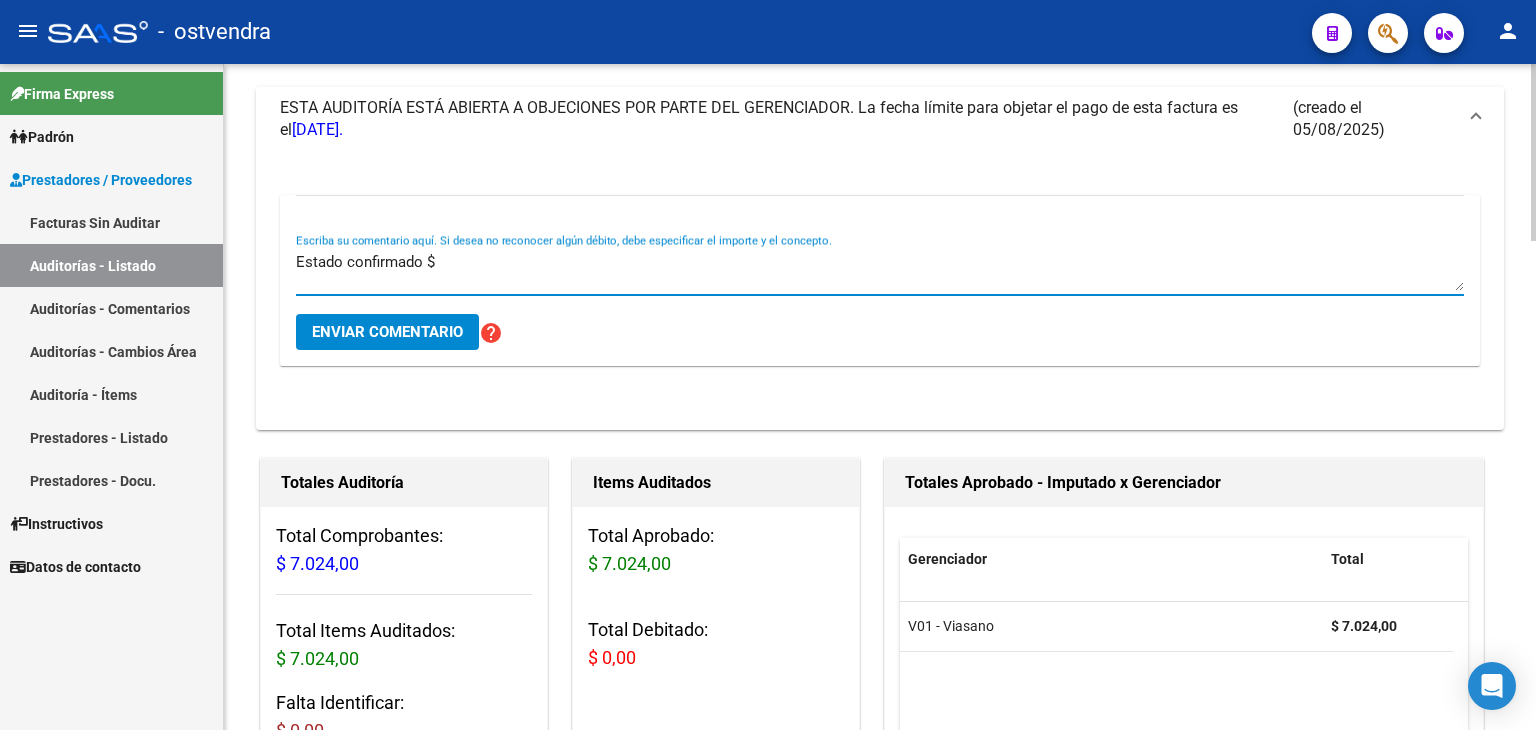 scroll, scrollTop: 100, scrollLeft: 0, axis: vertical 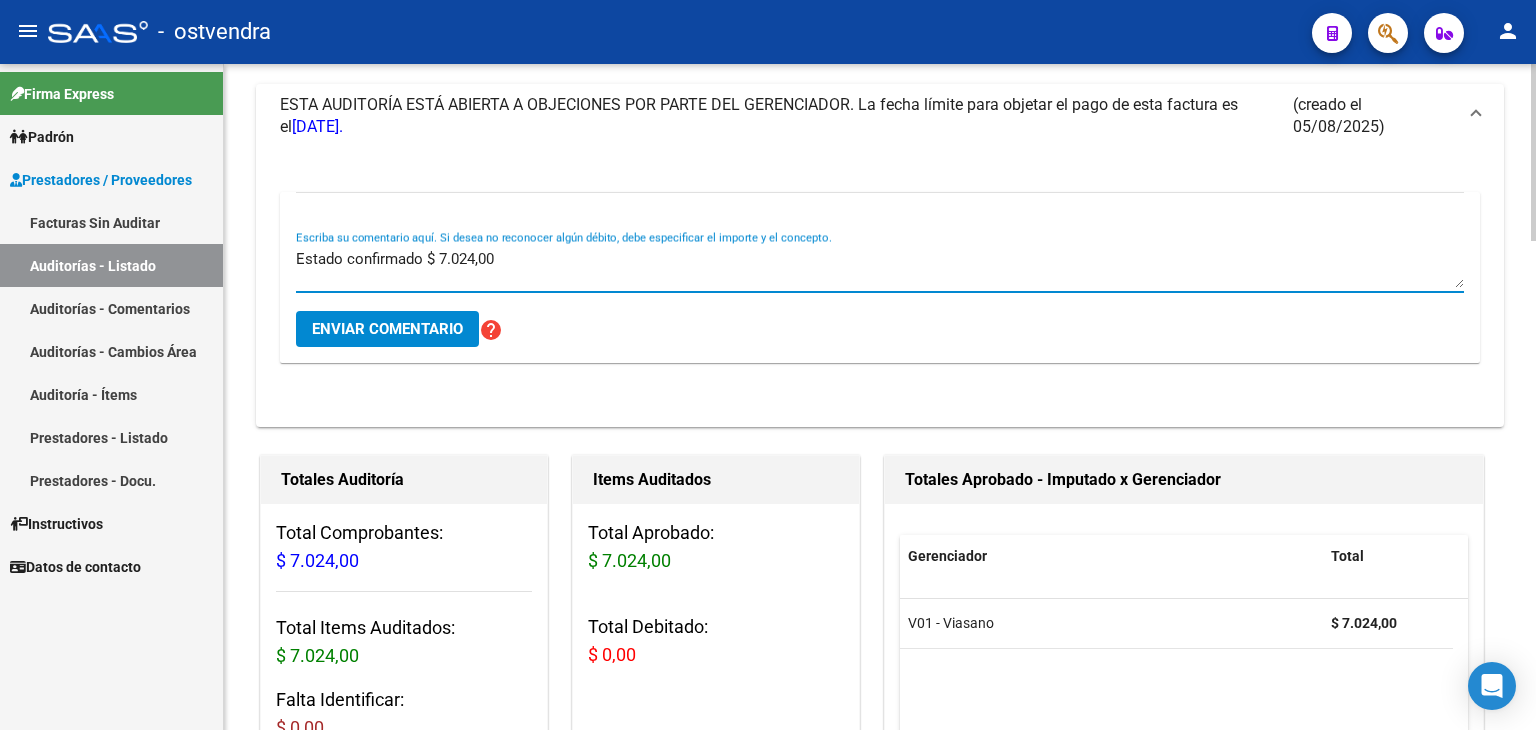 type on "Estado confirmado $ 7.024,00" 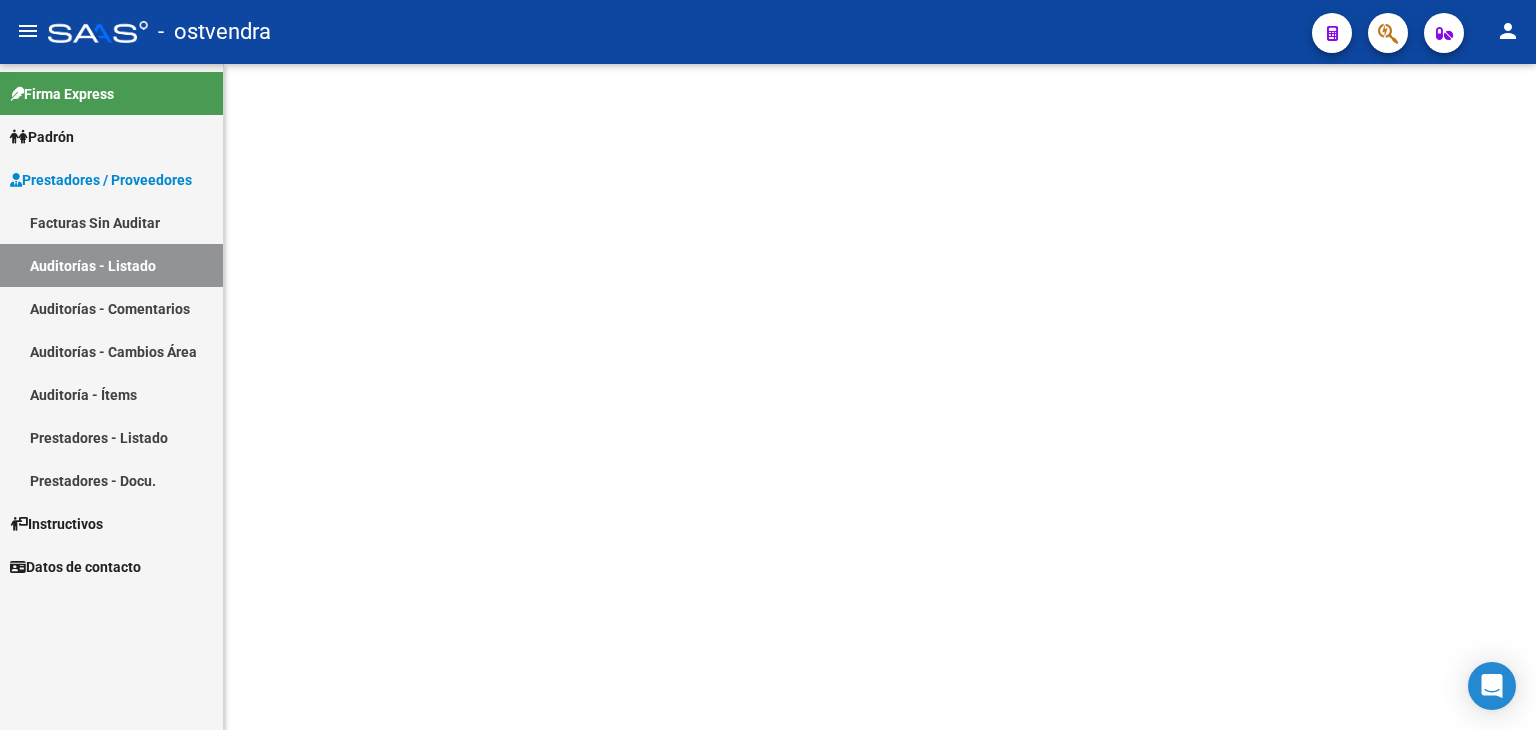scroll, scrollTop: 0, scrollLeft: 0, axis: both 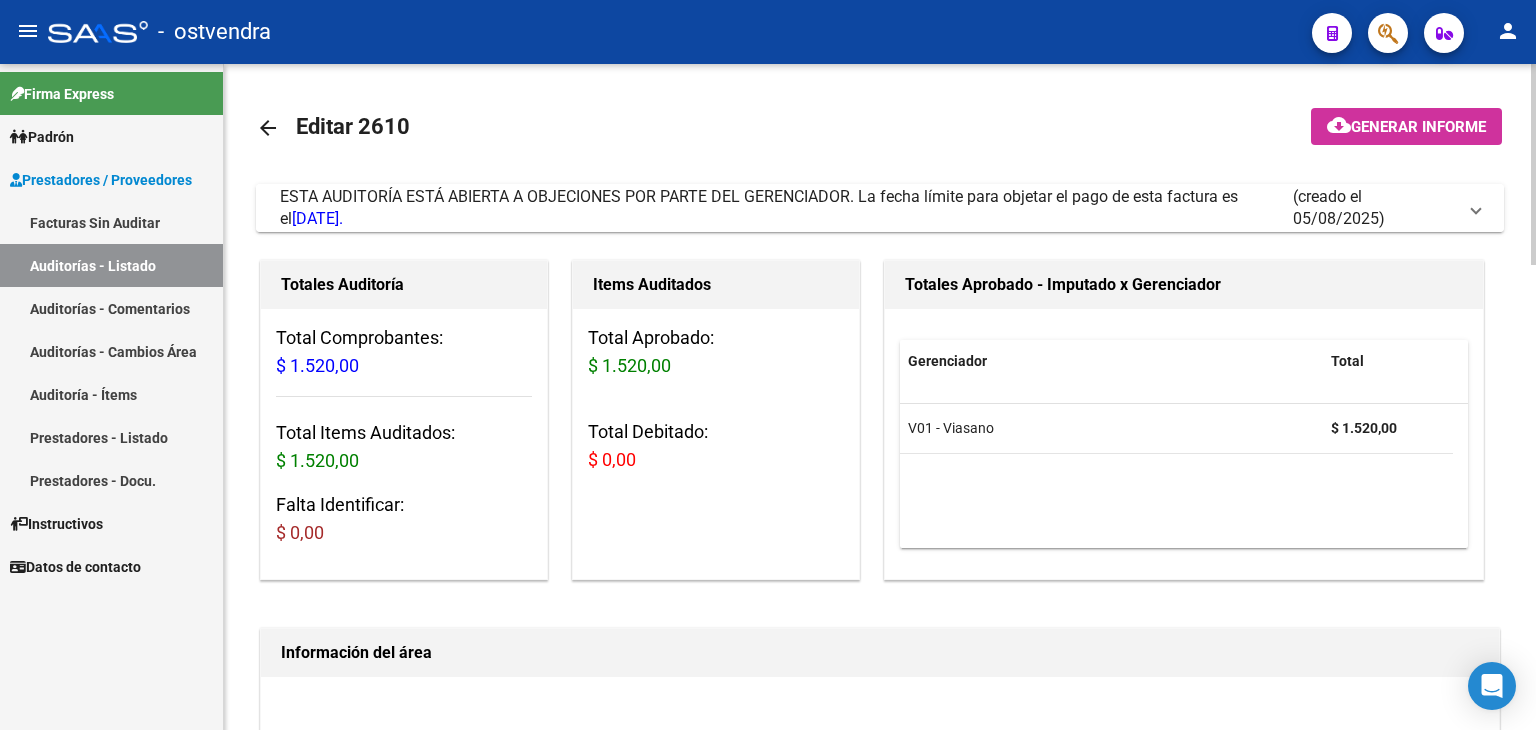click at bounding box center (1476, 208) 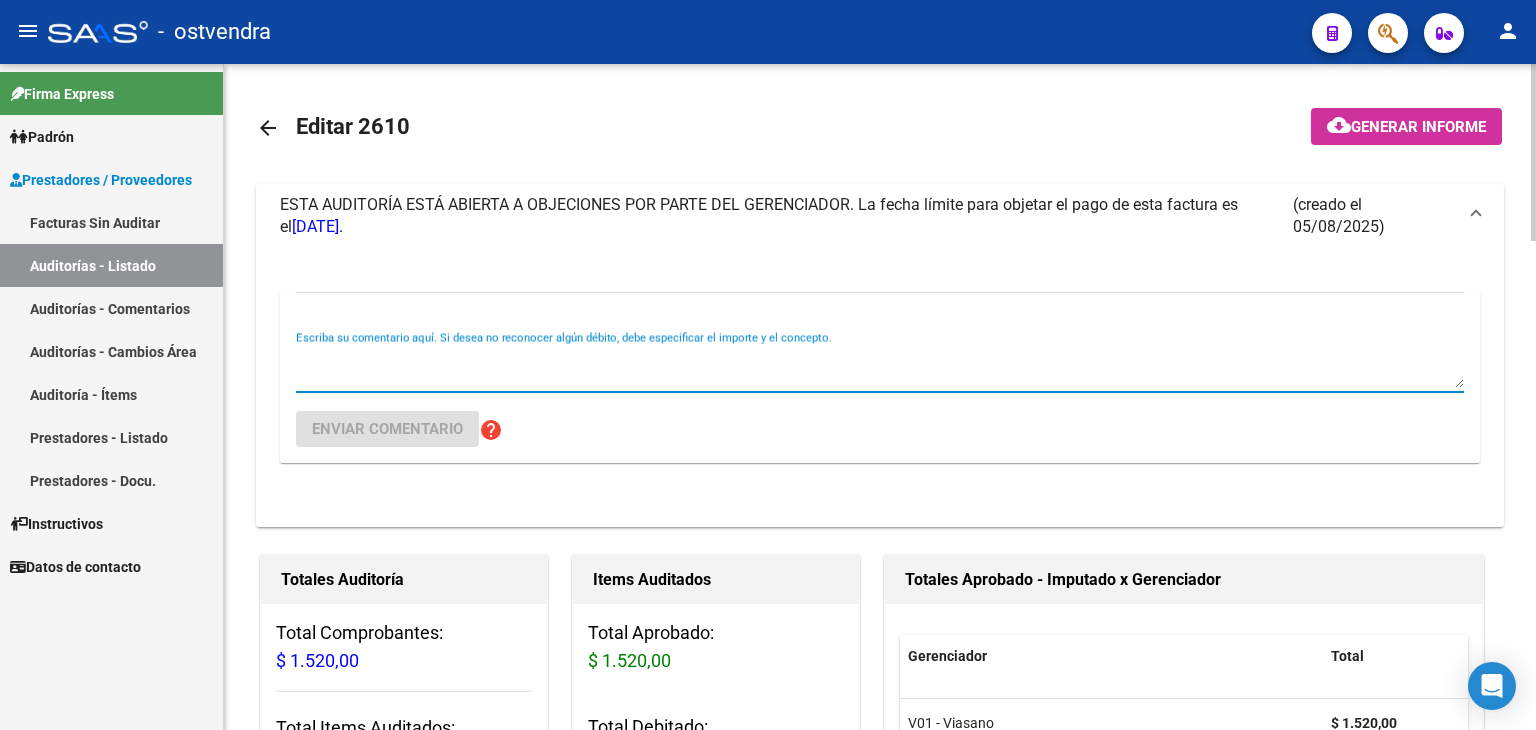 click on "Escriba su comentario aquí. Si desea no reconocer algún débito, debe especificar el importe y el concepto." at bounding box center [880, 368] 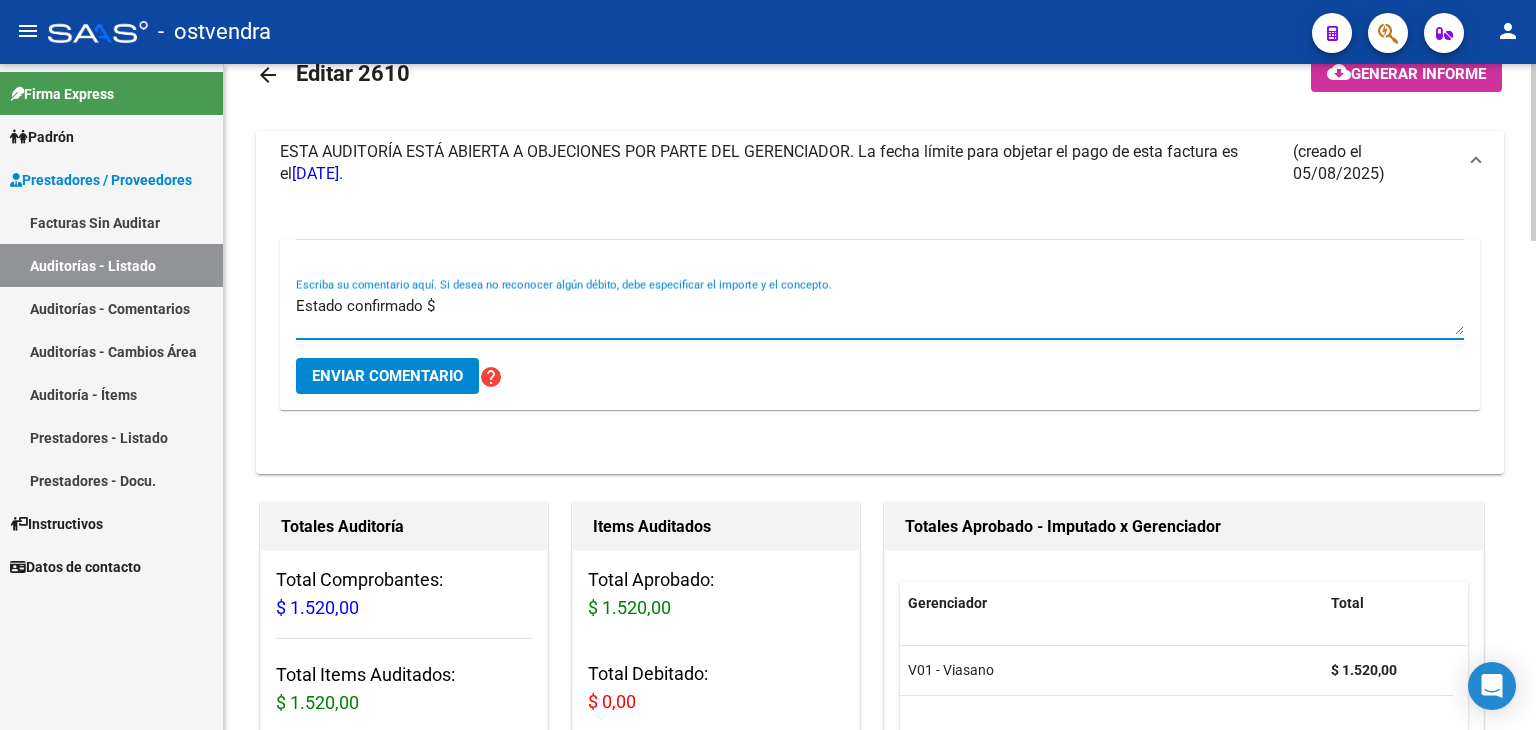 scroll, scrollTop: 100, scrollLeft: 0, axis: vertical 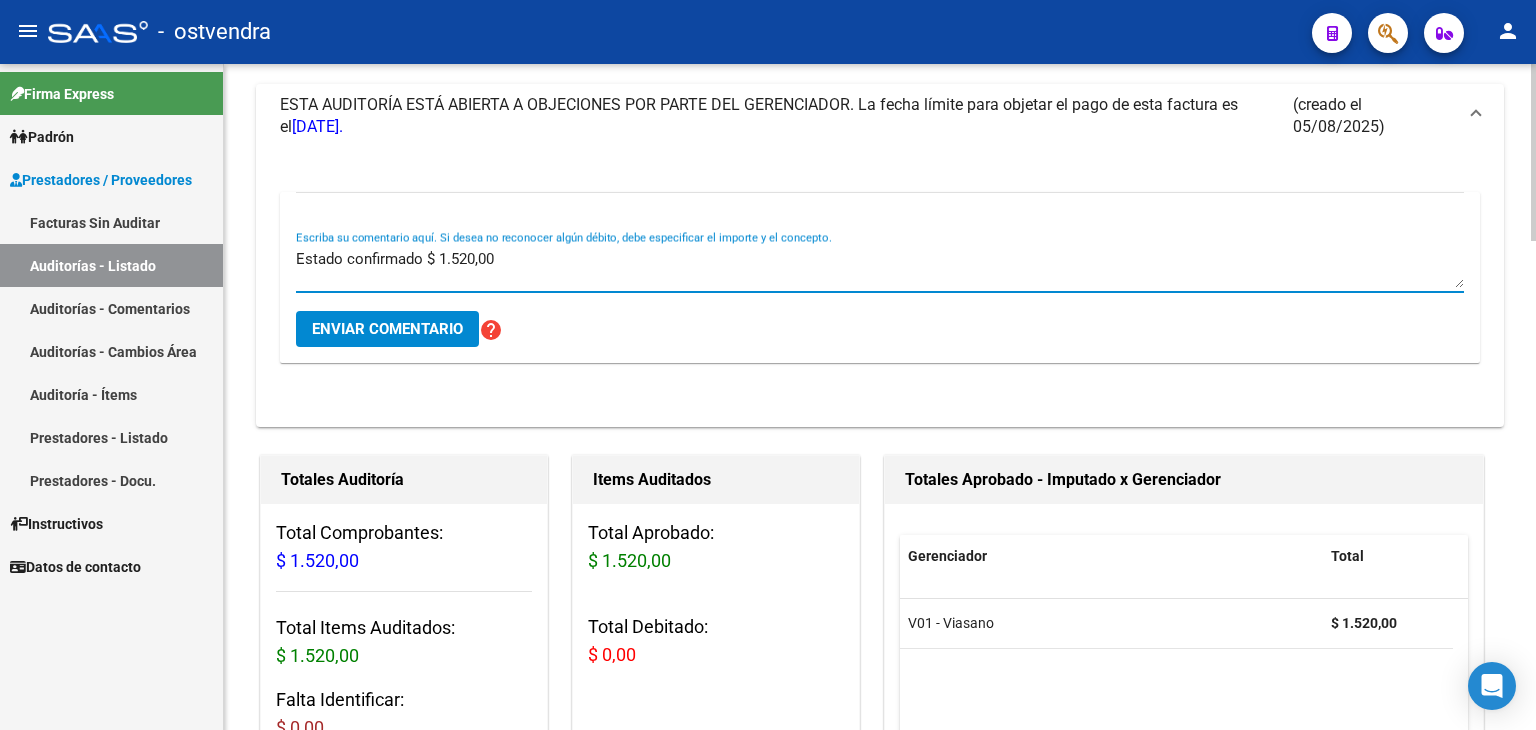 type on "Estado confirmado $ 1.520,00" 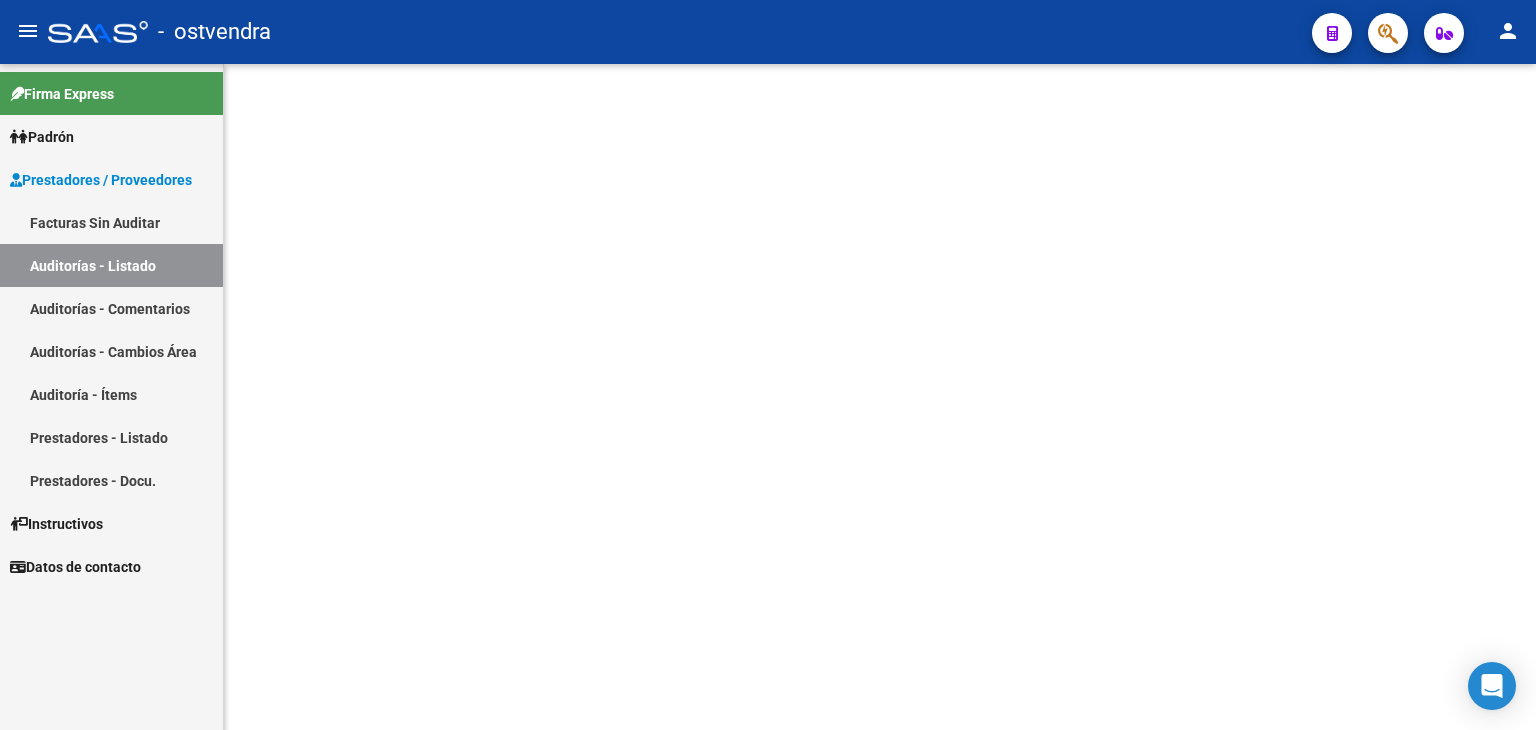 scroll, scrollTop: 0, scrollLeft: 0, axis: both 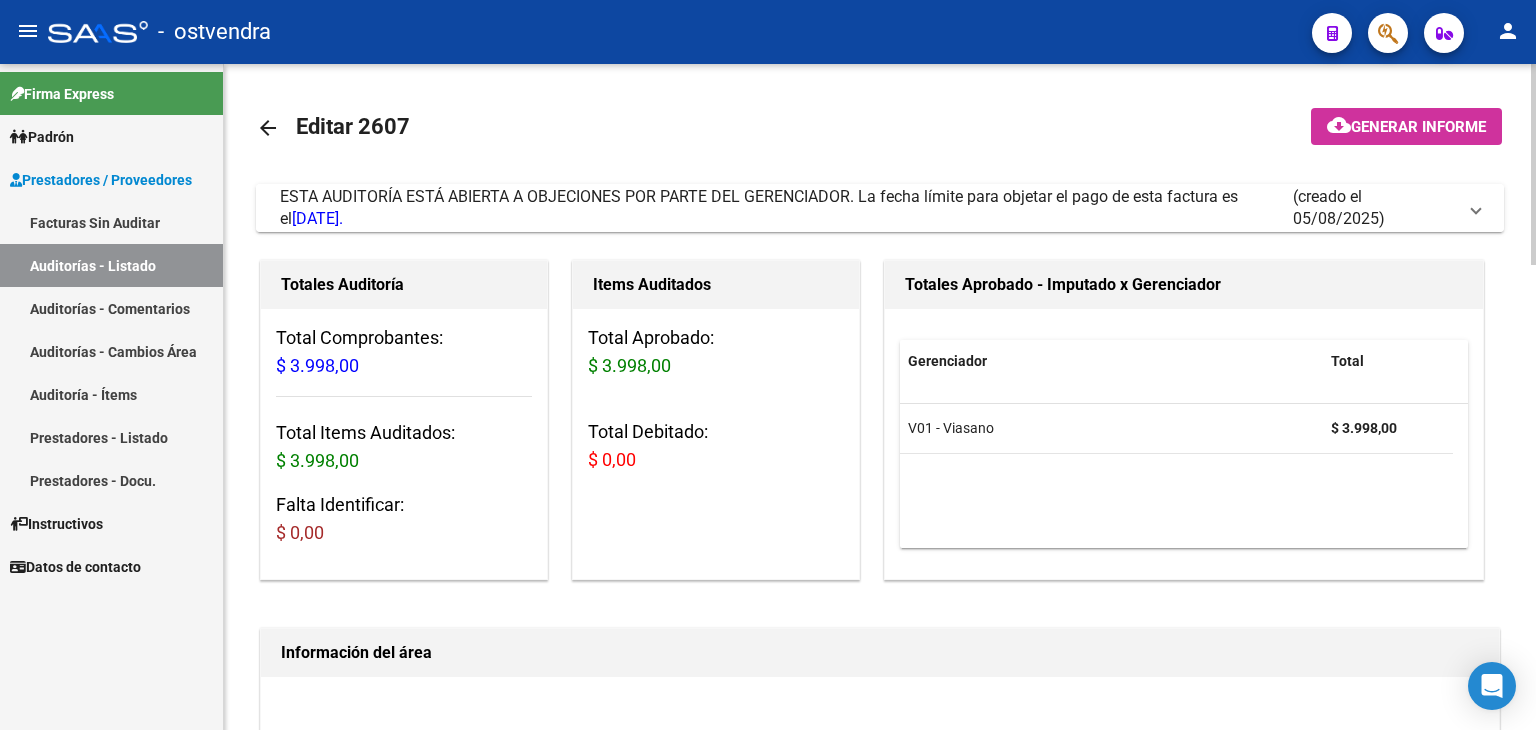click on "ESTA AUDITORÍA ESTÁ ABIERTA A OBJECIONES POR PARTE DEL GERENCIADOR. La fecha límite para objetar el pago de esta factura es el  [DATE].   (creado el [DATE])" at bounding box center [876, 208] 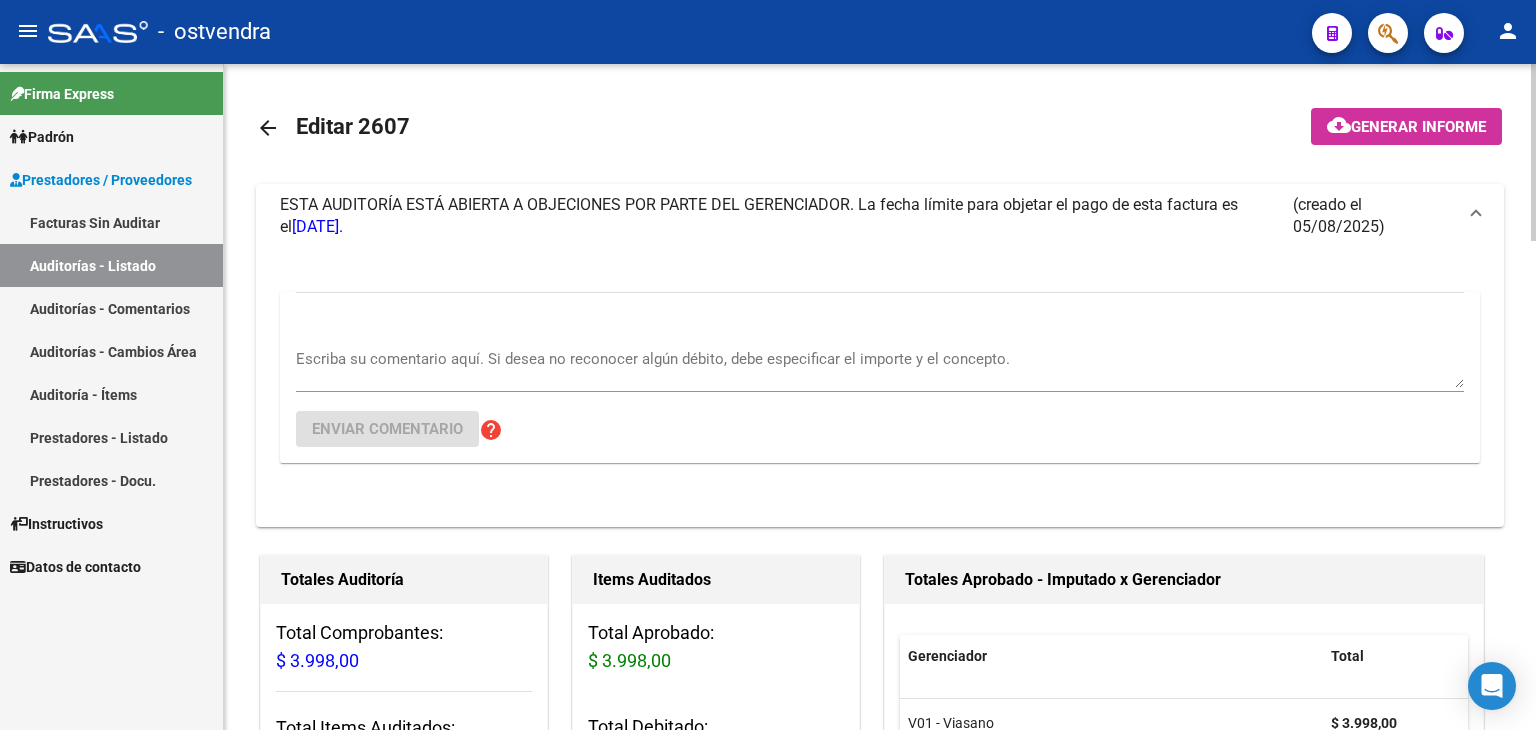 click on "Escriba su comentario aquí. Si desea no reconocer algún débito, debe especificar el importe y el concepto." at bounding box center (880, 361) 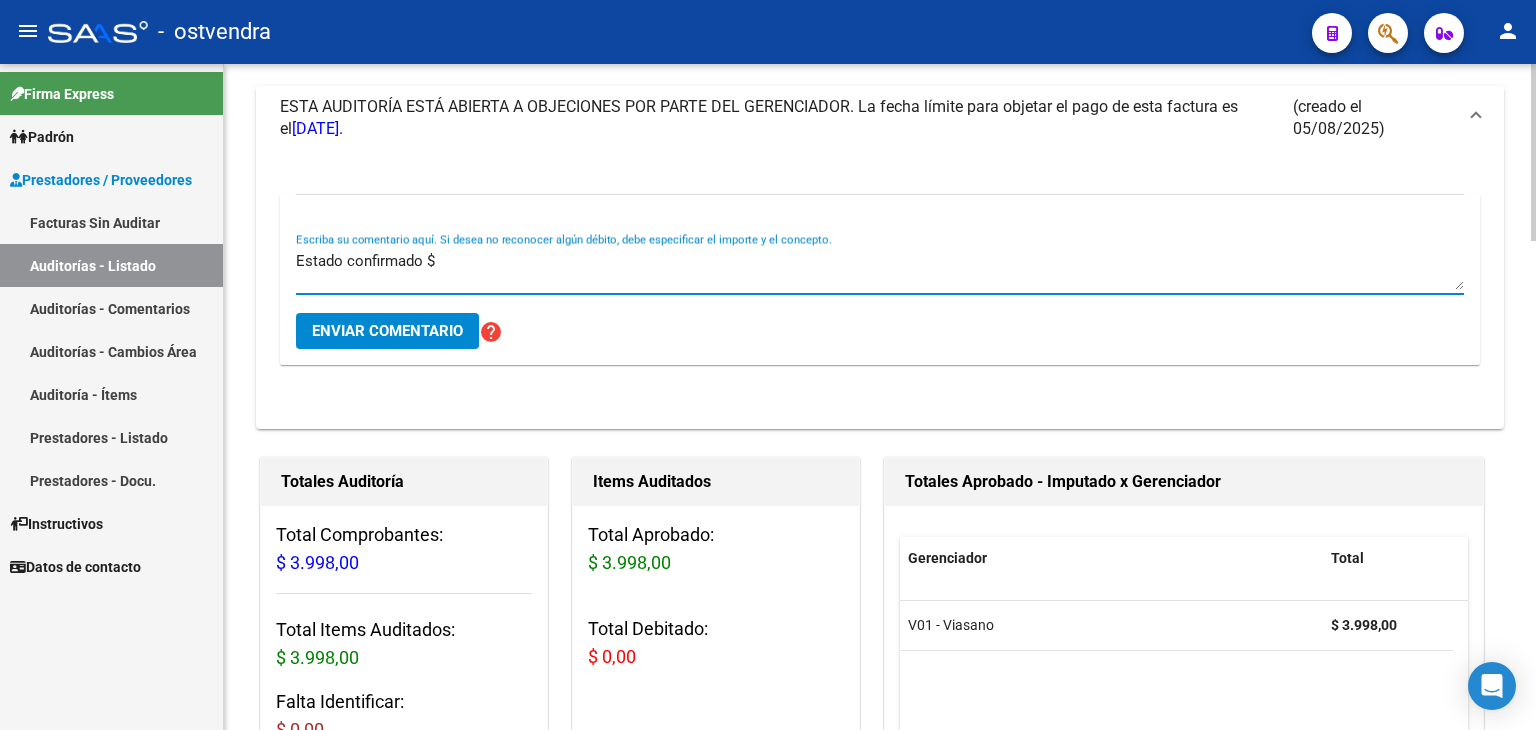 scroll, scrollTop: 100, scrollLeft: 0, axis: vertical 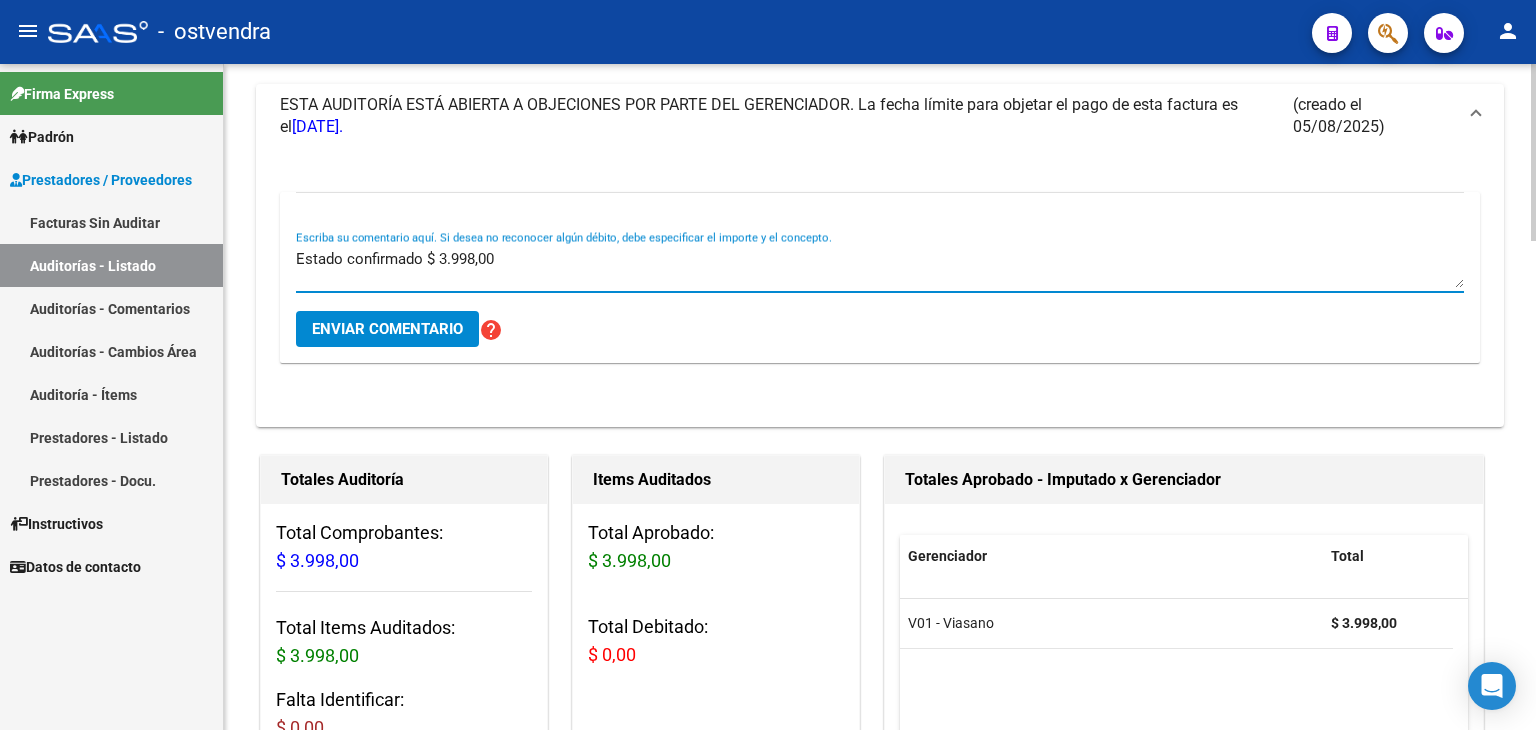 type on "Estado confirmado $ 3.998,00" 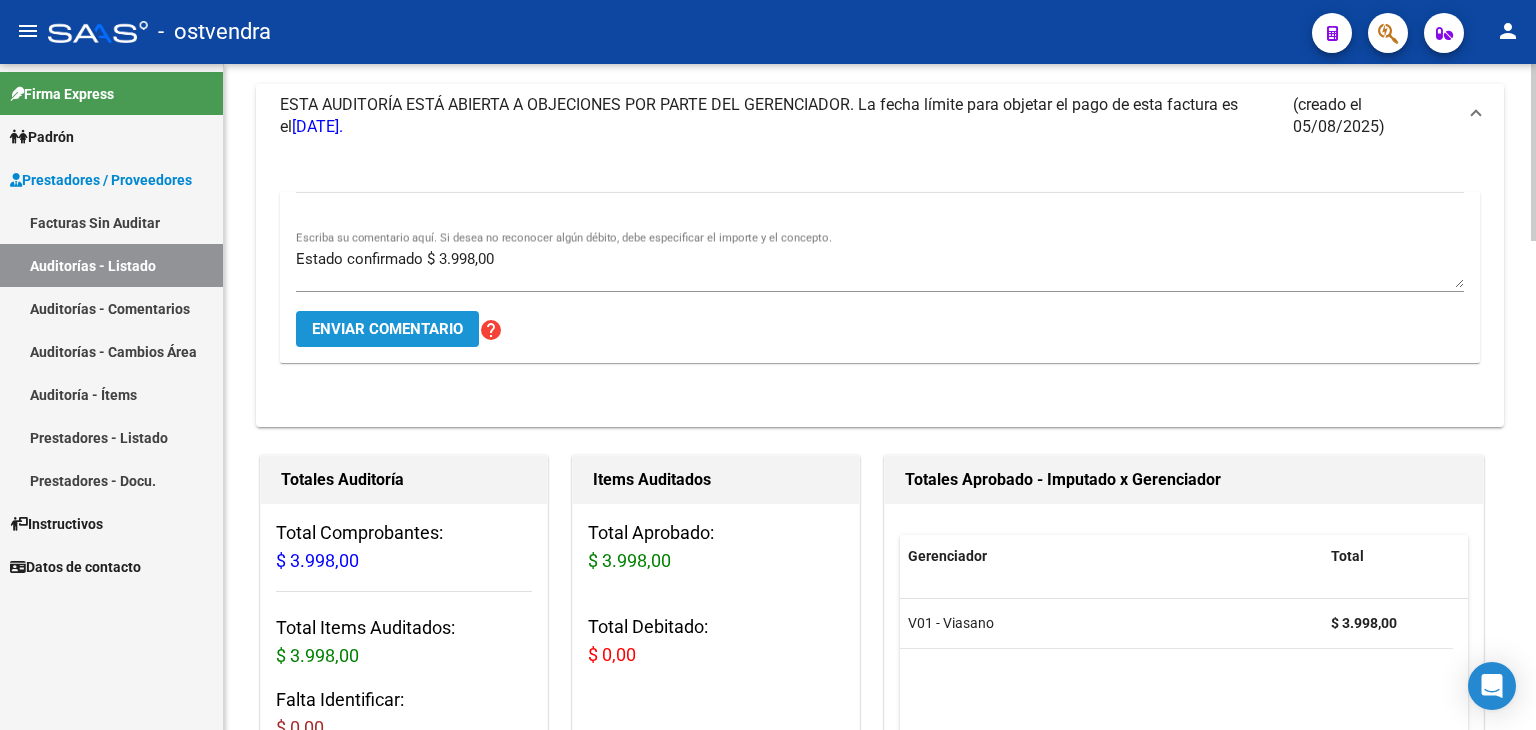 click on "Enviar comentario" at bounding box center (387, 329) 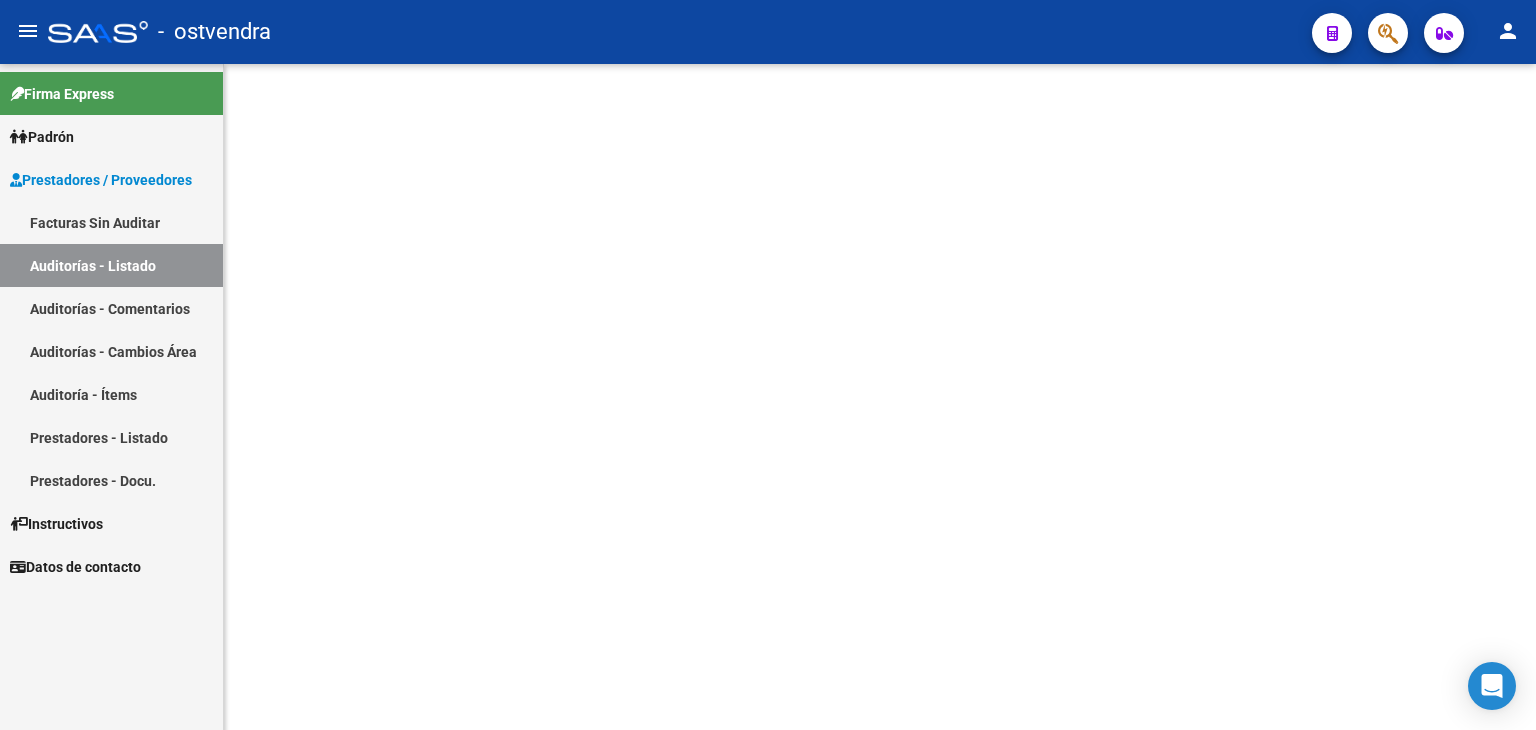 scroll, scrollTop: 0, scrollLeft: 0, axis: both 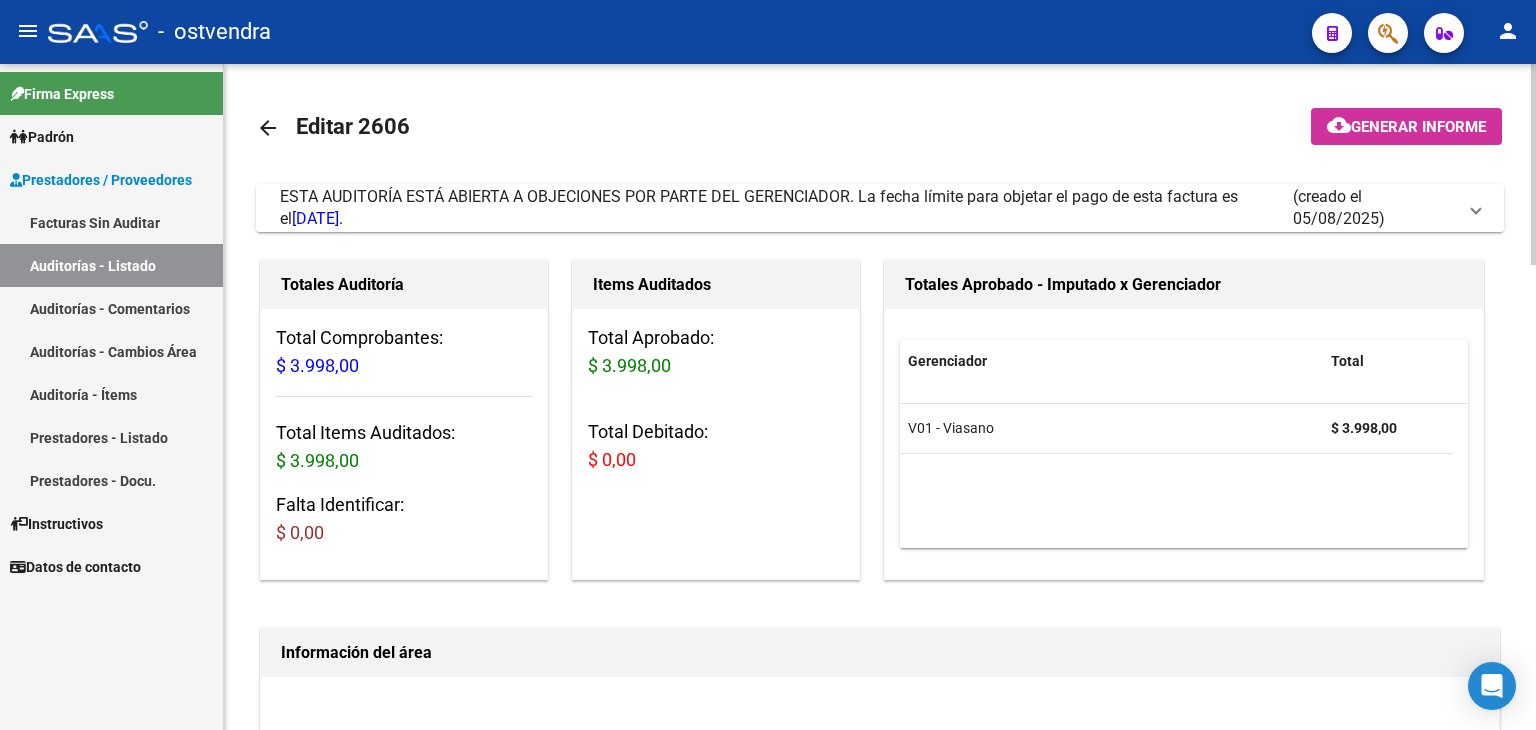 click on "ESTA AUDITORÍA ESTÁ ABIERTA A OBJECIONES POR PARTE DEL GERENCIADOR. La fecha límite para objetar el pago de esta factura es el  [DATE].   (creado el [DATE])" at bounding box center [880, 208] 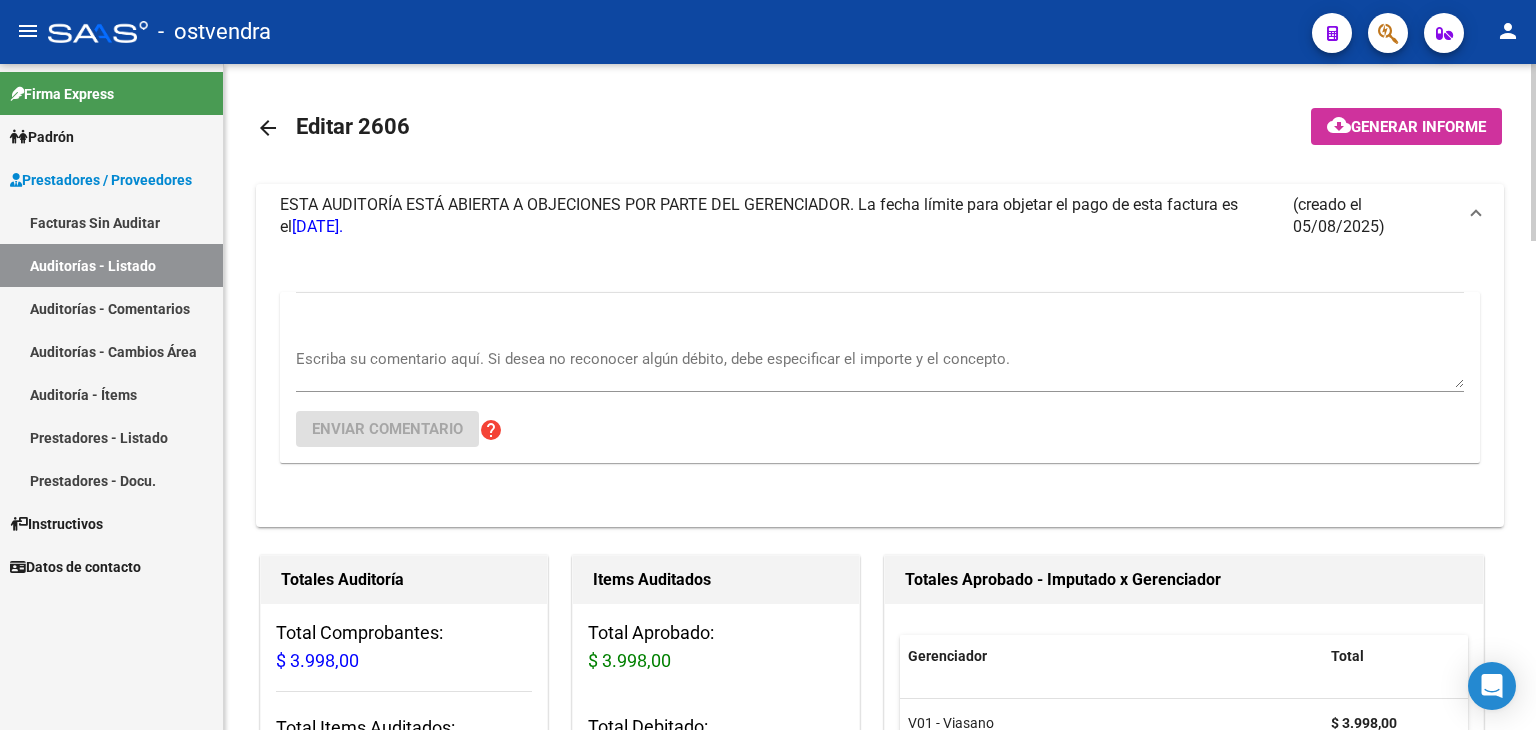 click on "Escriba su comentario aquí. Si desea no reconocer algún débito, debe especificar el importe y el concepto." at bounding box center (880, 368) 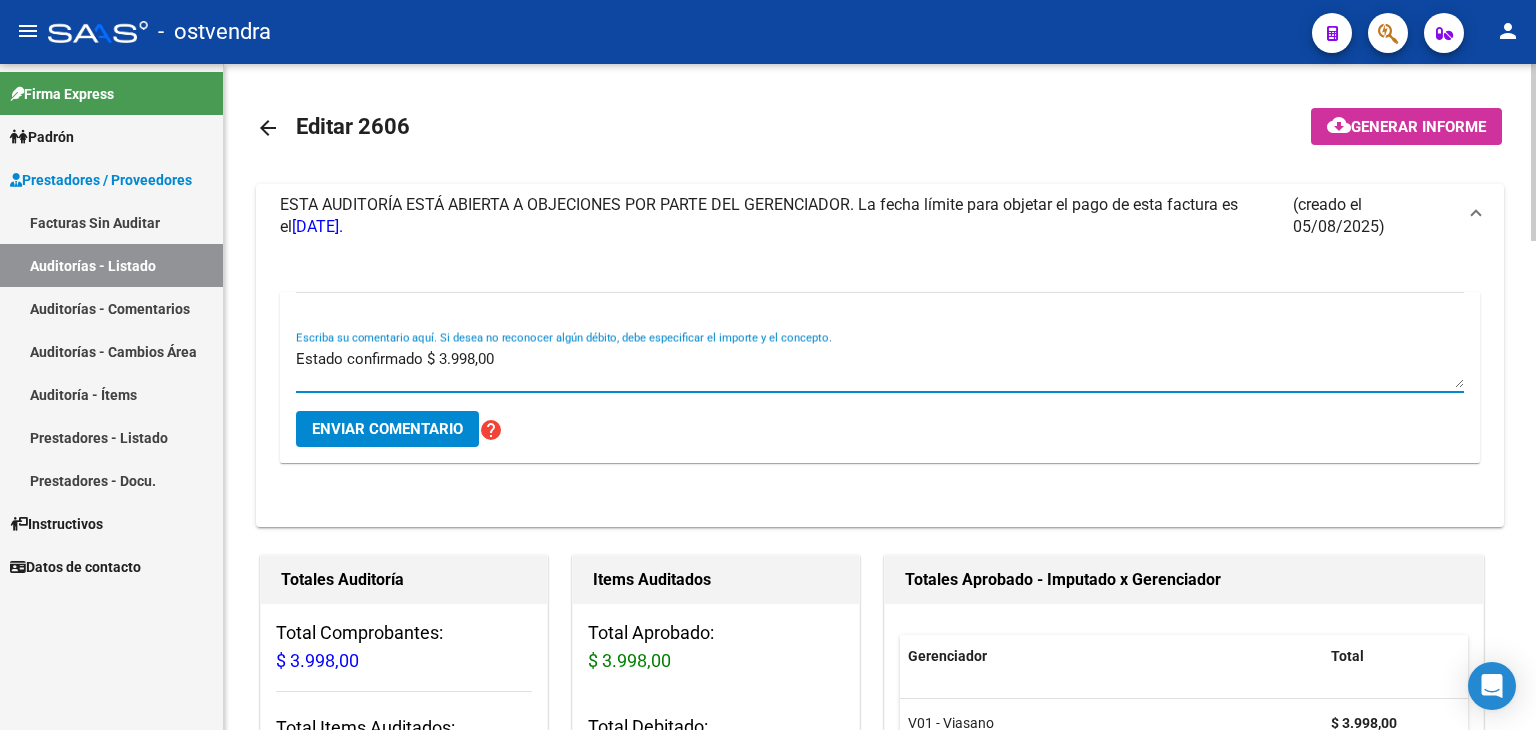 type on "Estado confirmado $ 3.998,00" 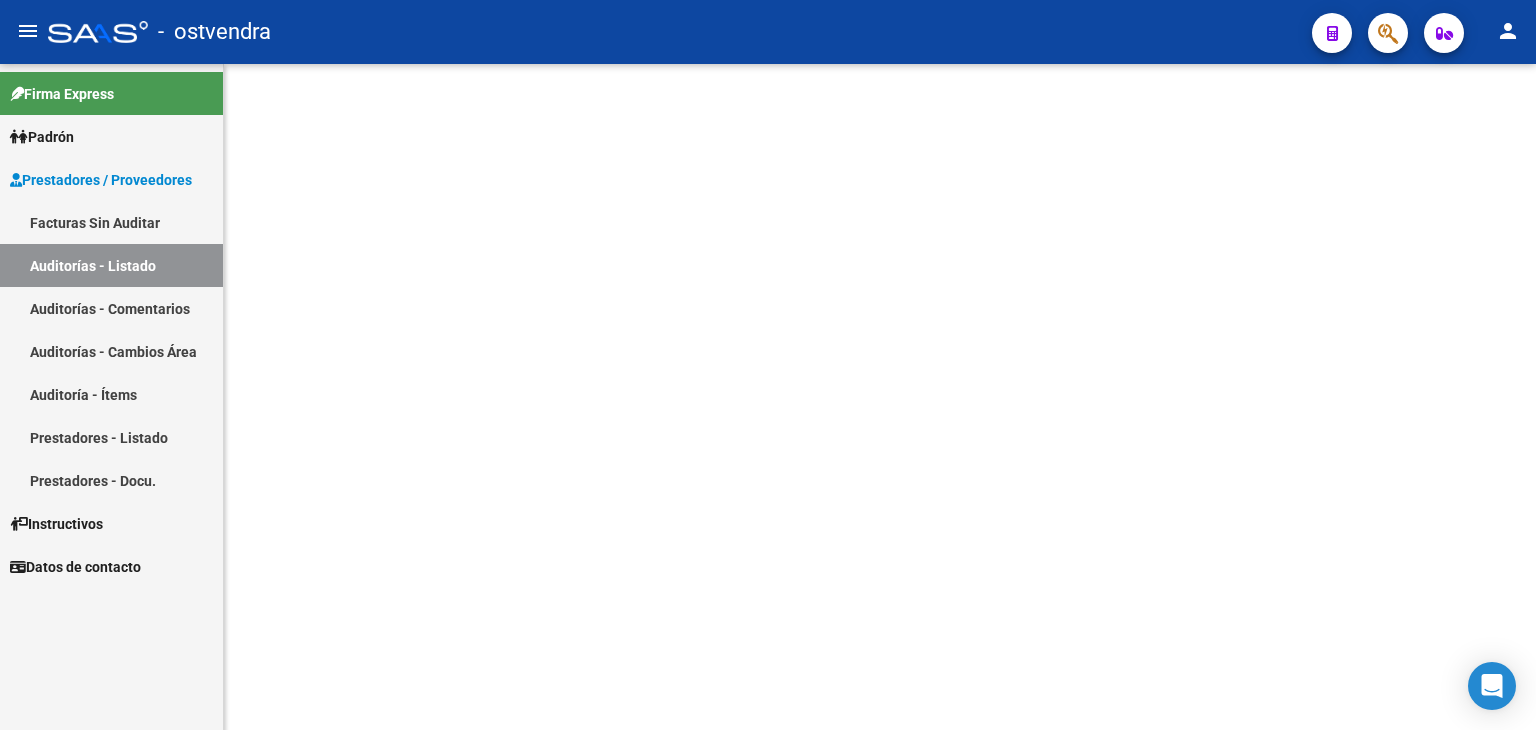 scroll, scrollTop: 0, scrollLeft: 0, axis: both 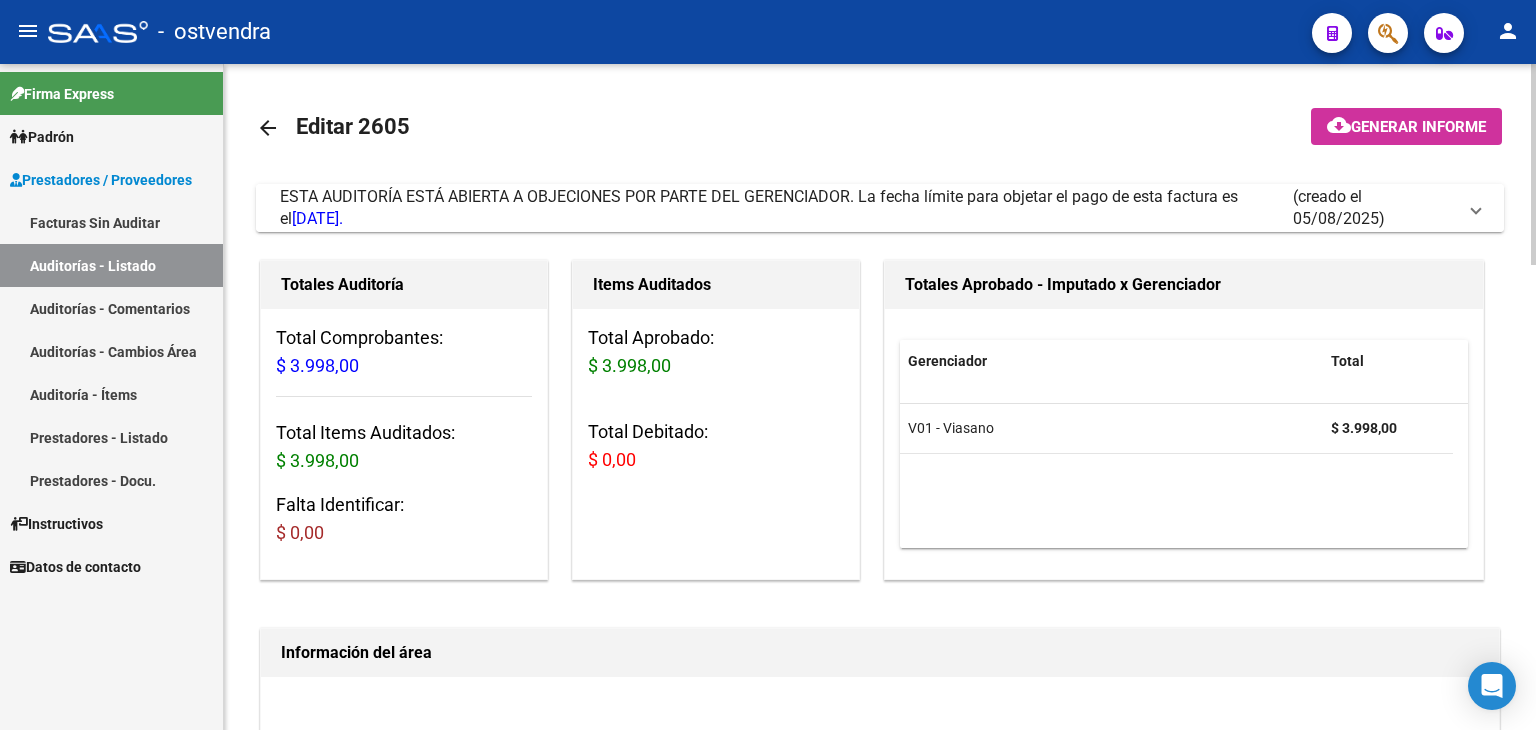 click on "ESTA AUDITORÍA ESTÁ ABIERTA A OBJECIONES POR PARTE DEL GERENCIADOR. La fecha límite para objetar el pago de esta factura es el  [DATE].   (creado el [DATE])" at bounding box center (876, 208) 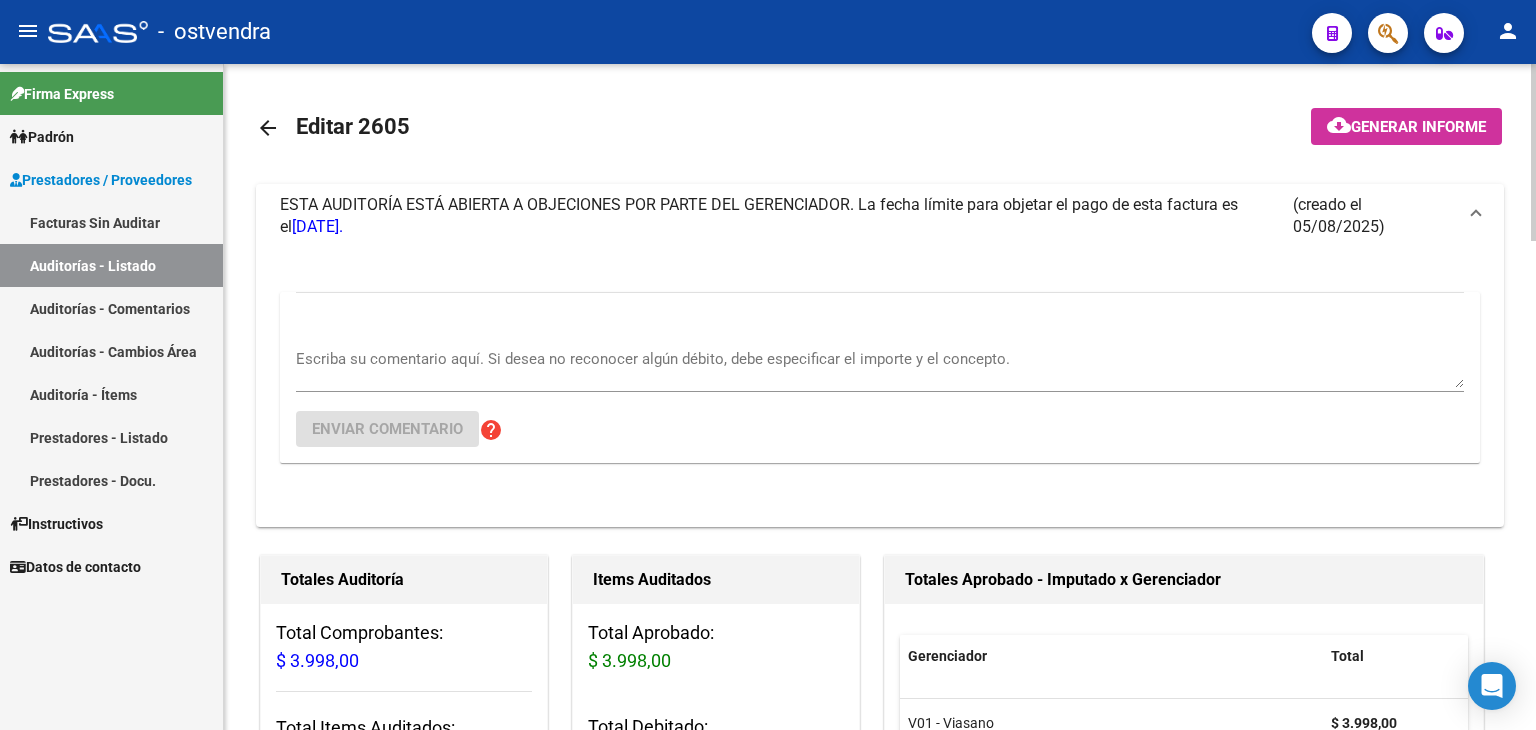 click on "Escriba su comentario aquí. Si desea no reconocer algún débito, debe especificar el importe y el concepto. Enviar comentario help" at bounding box center (880, 377) 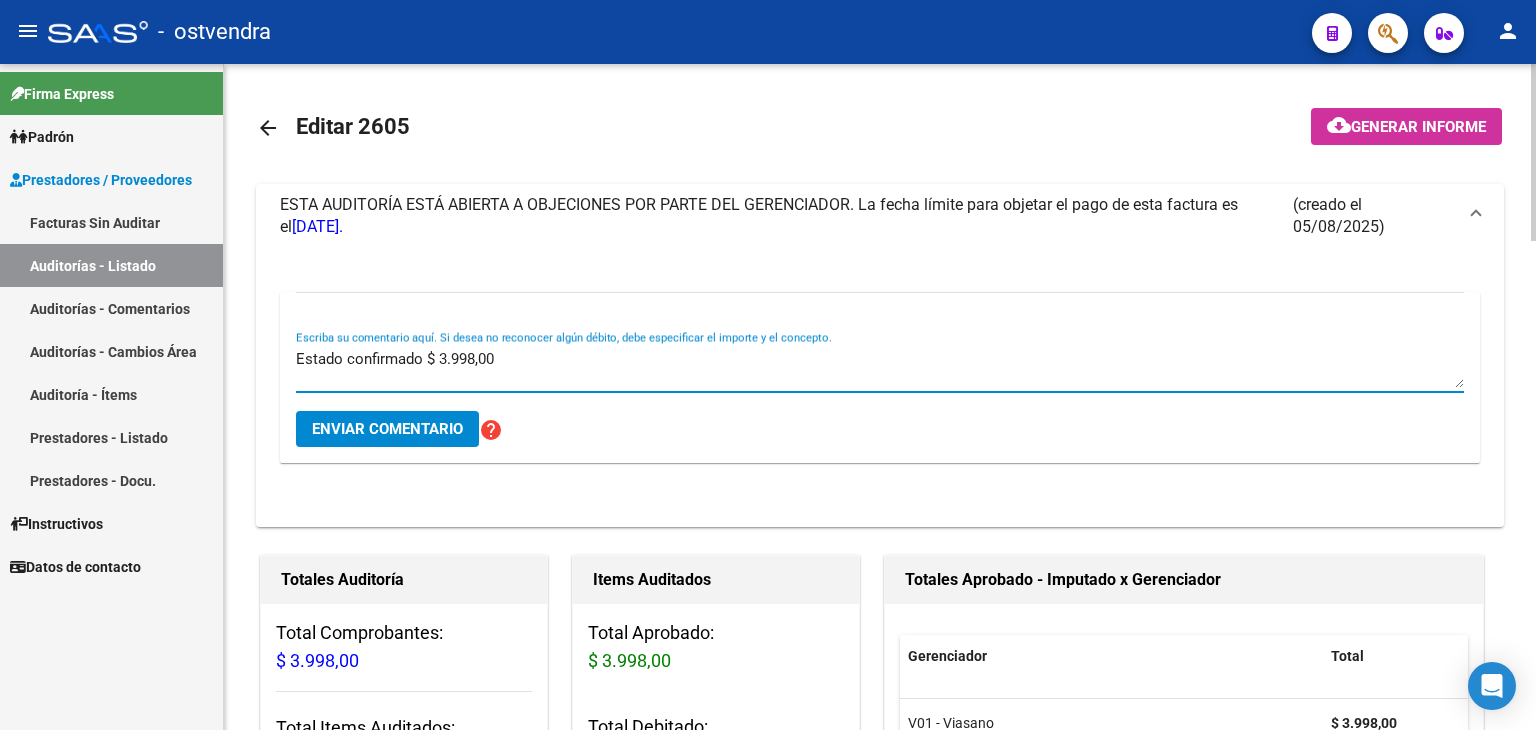 type on "Estado confirmado $ 3.998,00" 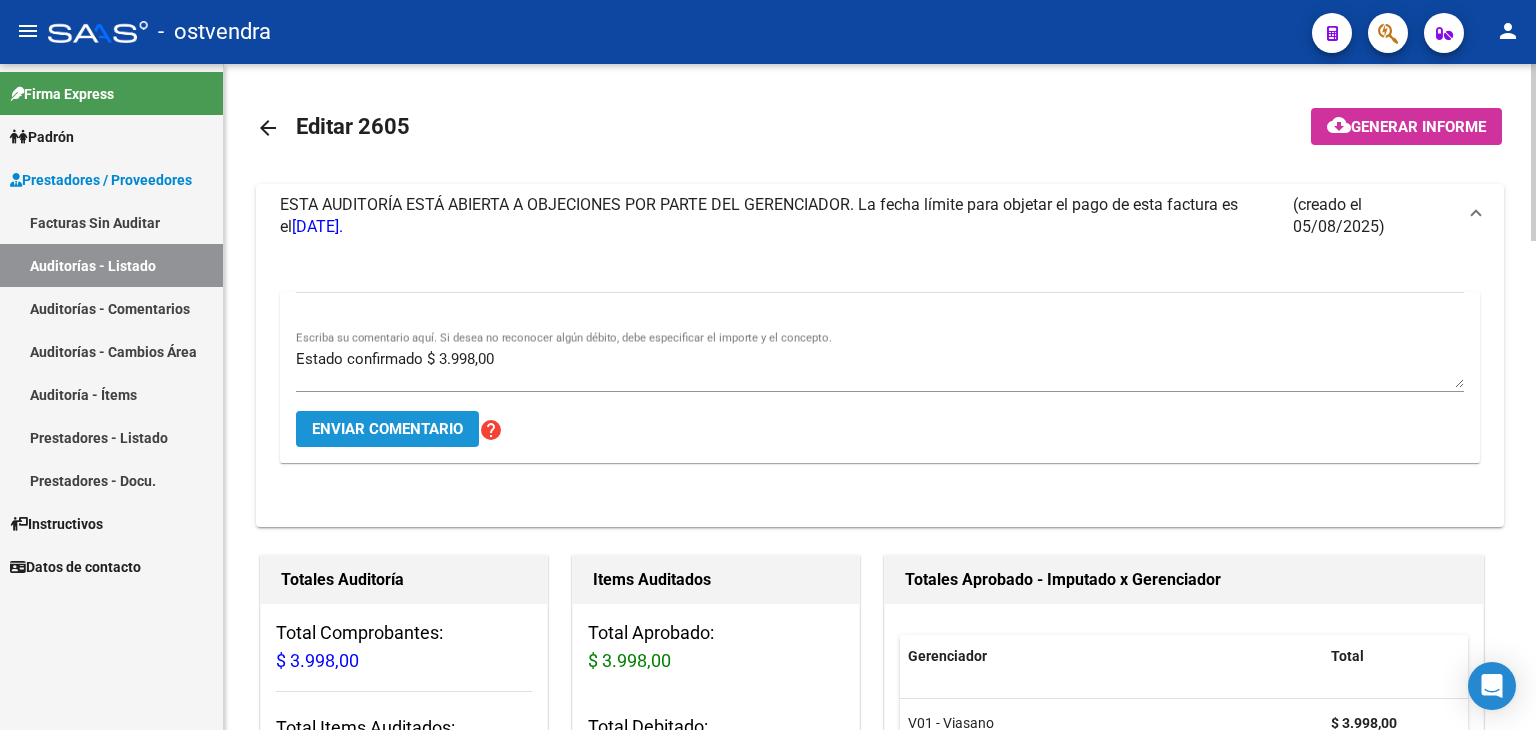 click on "Enviar comentario" at bounding box center [387, 429] 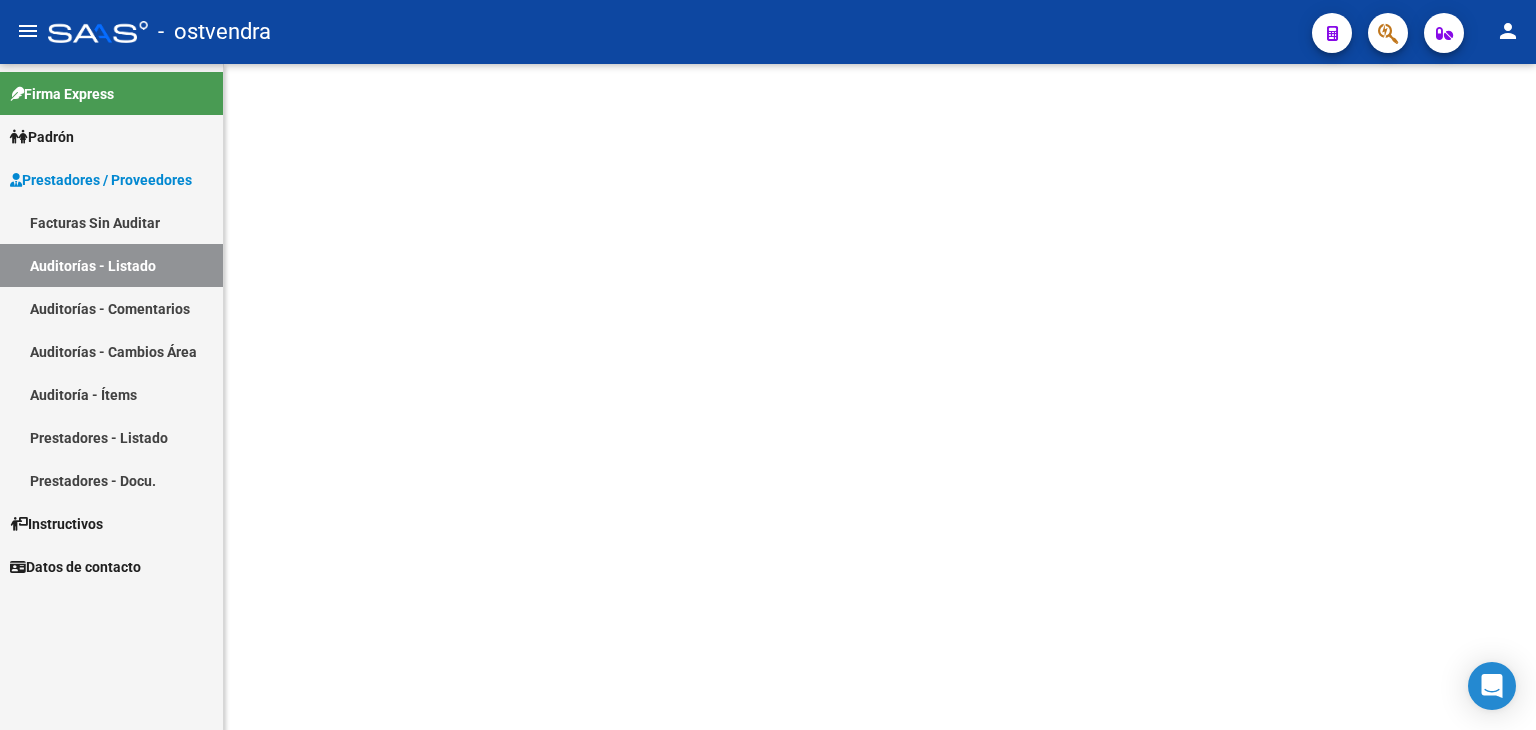 scroll, scrollTop: 0, scrollLeft: 0, axis: both 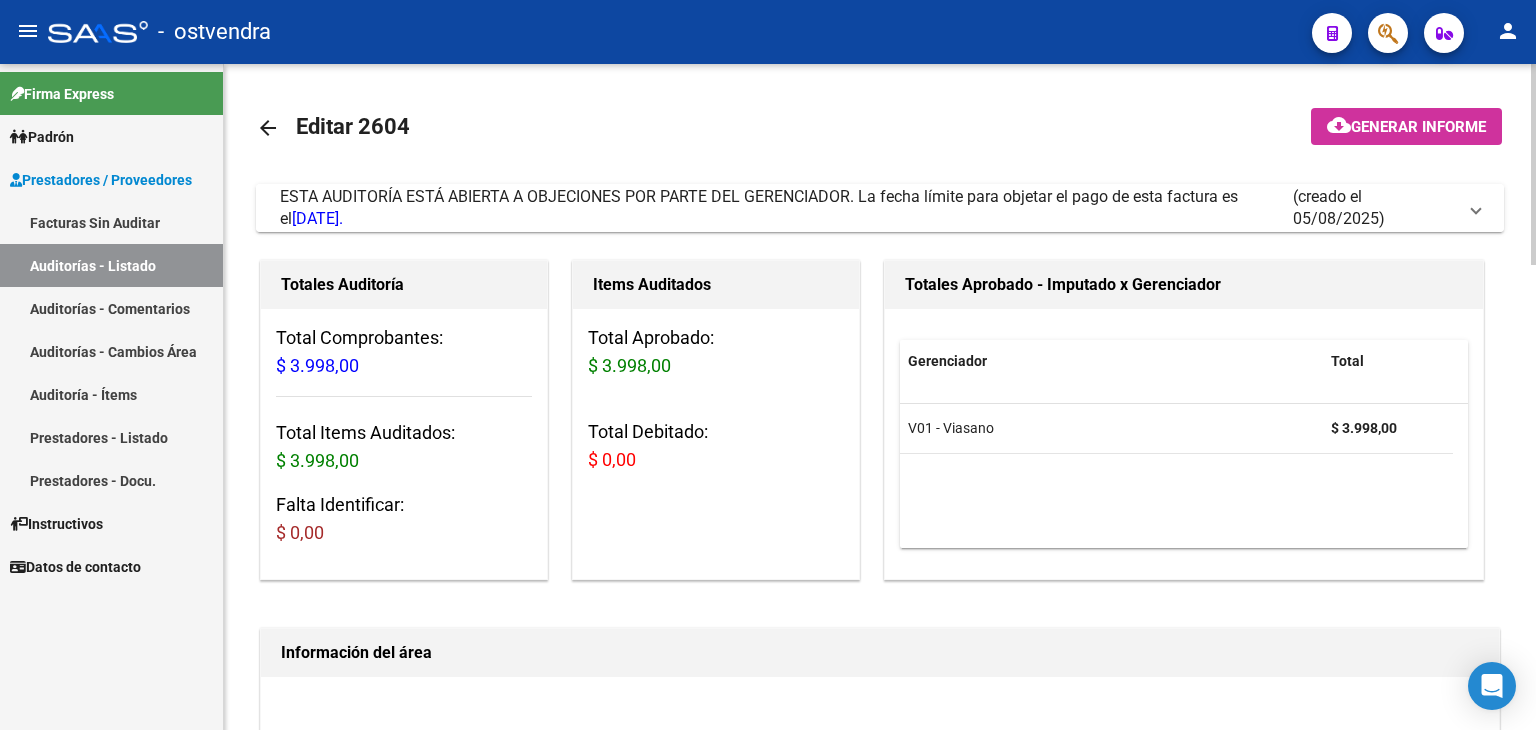 click on "ESTA AUDITORÍA ESTÁ ABIERTA A OBJECIONES POR PARTE DEL GERENCIADOR. La fecha límite para objetar el pago de esta factura es el  [DATE].   (creado el [DATE])" at bounding box center (876, 208) 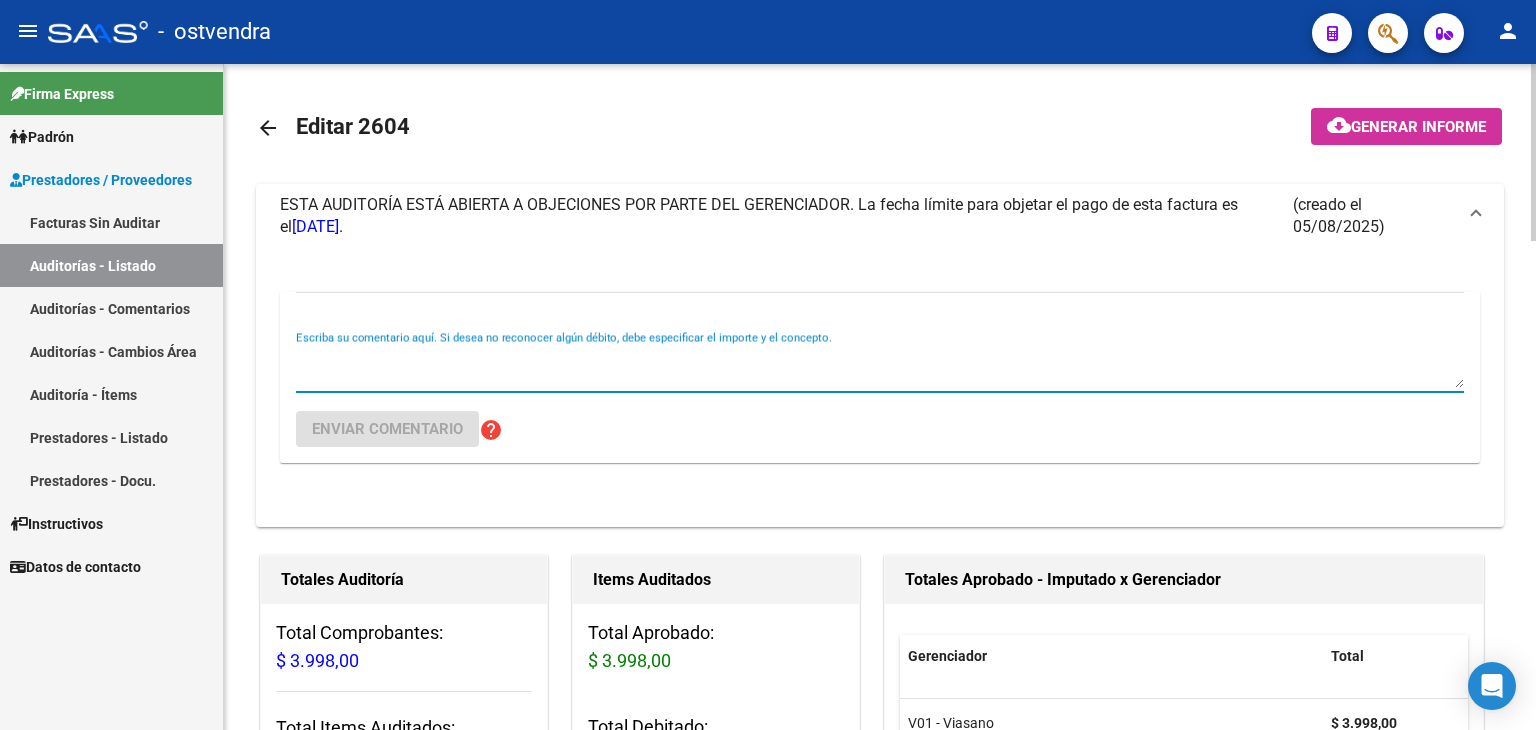 click on "Escriba su comentario aquí. Si desea no reconocer algún débito, debe especificar el importe y el concepto." at bounding box center (880, 368) 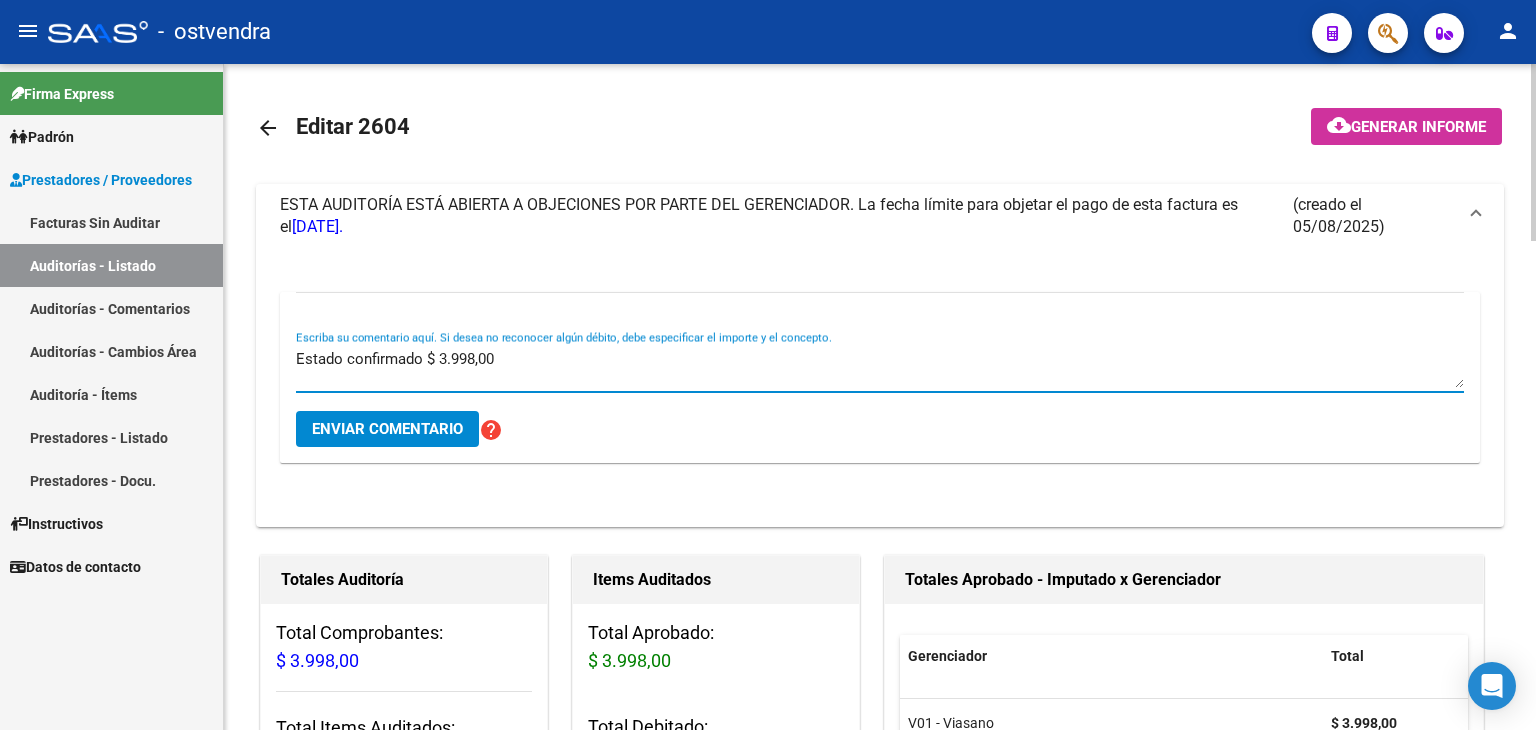 type on "Estado confirmado $ 3.998,00" 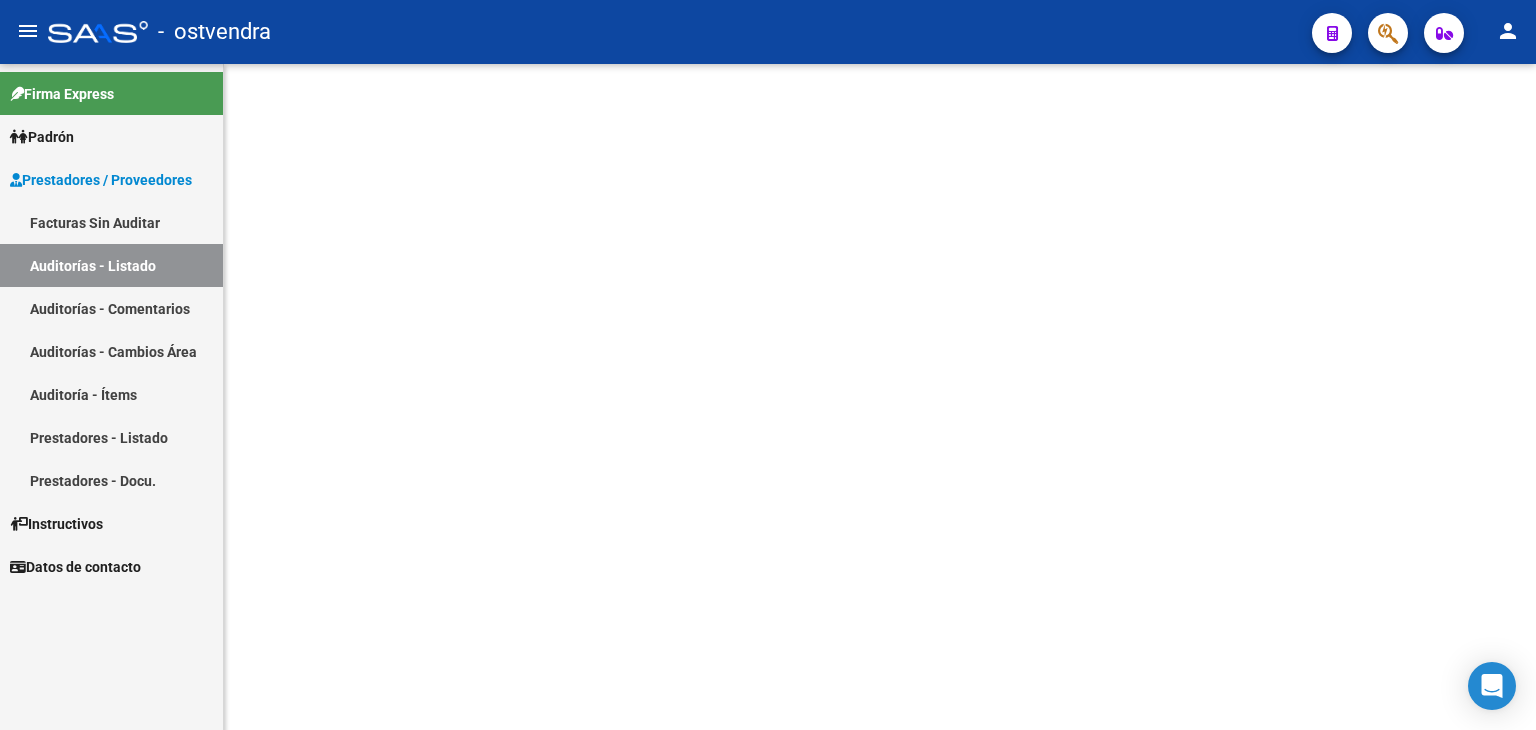scroll, scrollTop: 0, scrollLeft: 0, axis: both 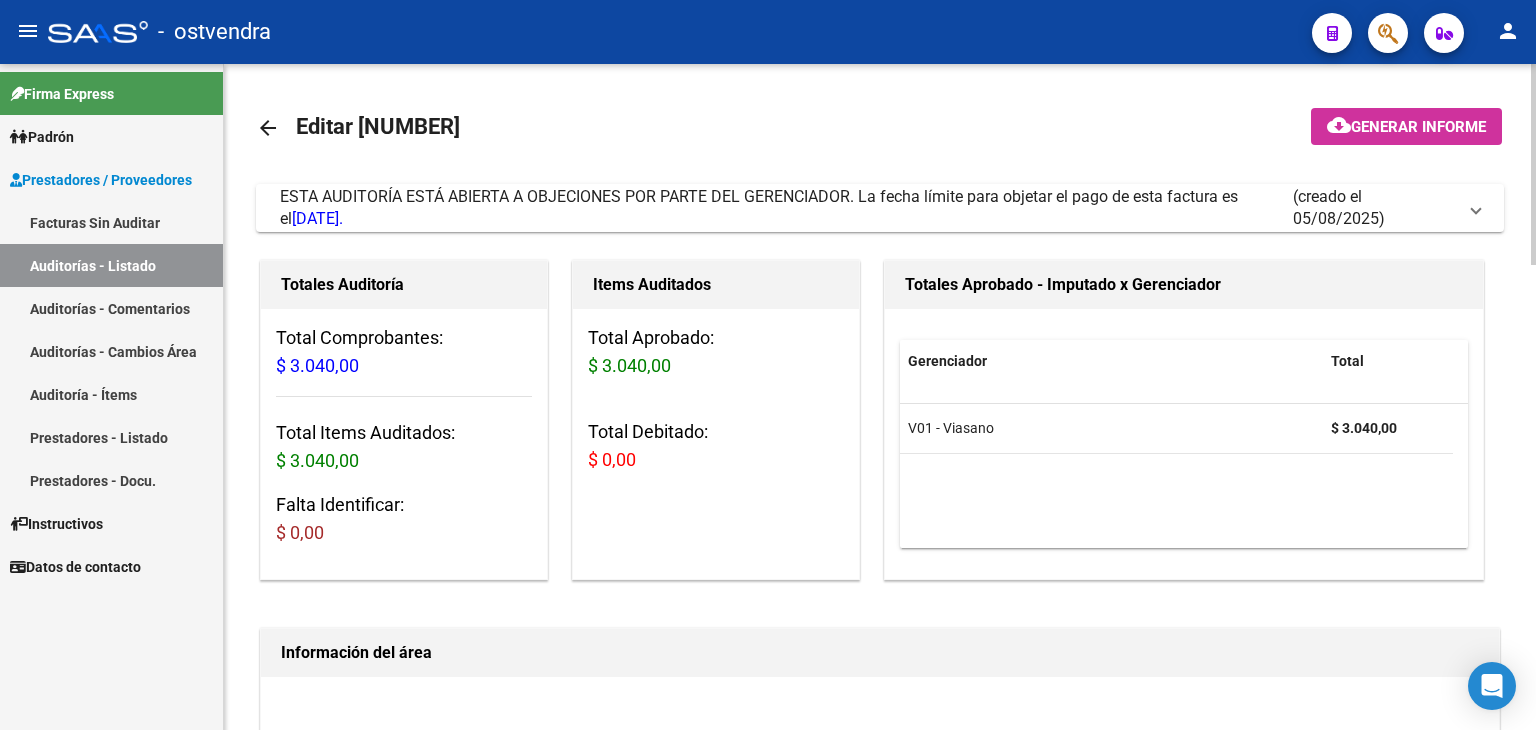 drag, startPoint x: 1471, startPoint y: 211, endPoint x: 1127, endPoint y: 310, distance: 357.96228 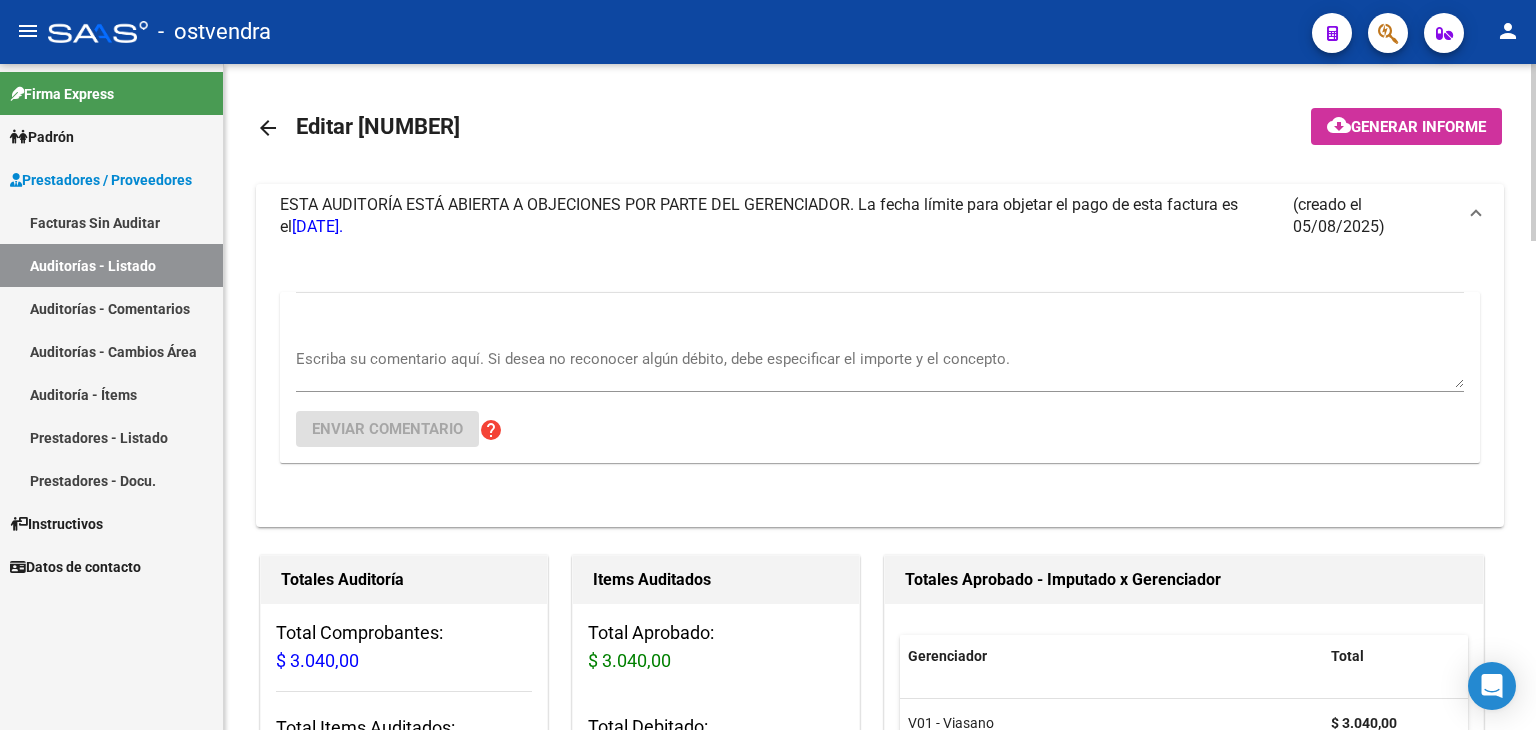 click on "Escriba su comentario aquí. Si desea no reconocer algún débito, debe especificar el importe y el concepto." at bounding box center (880, 368) 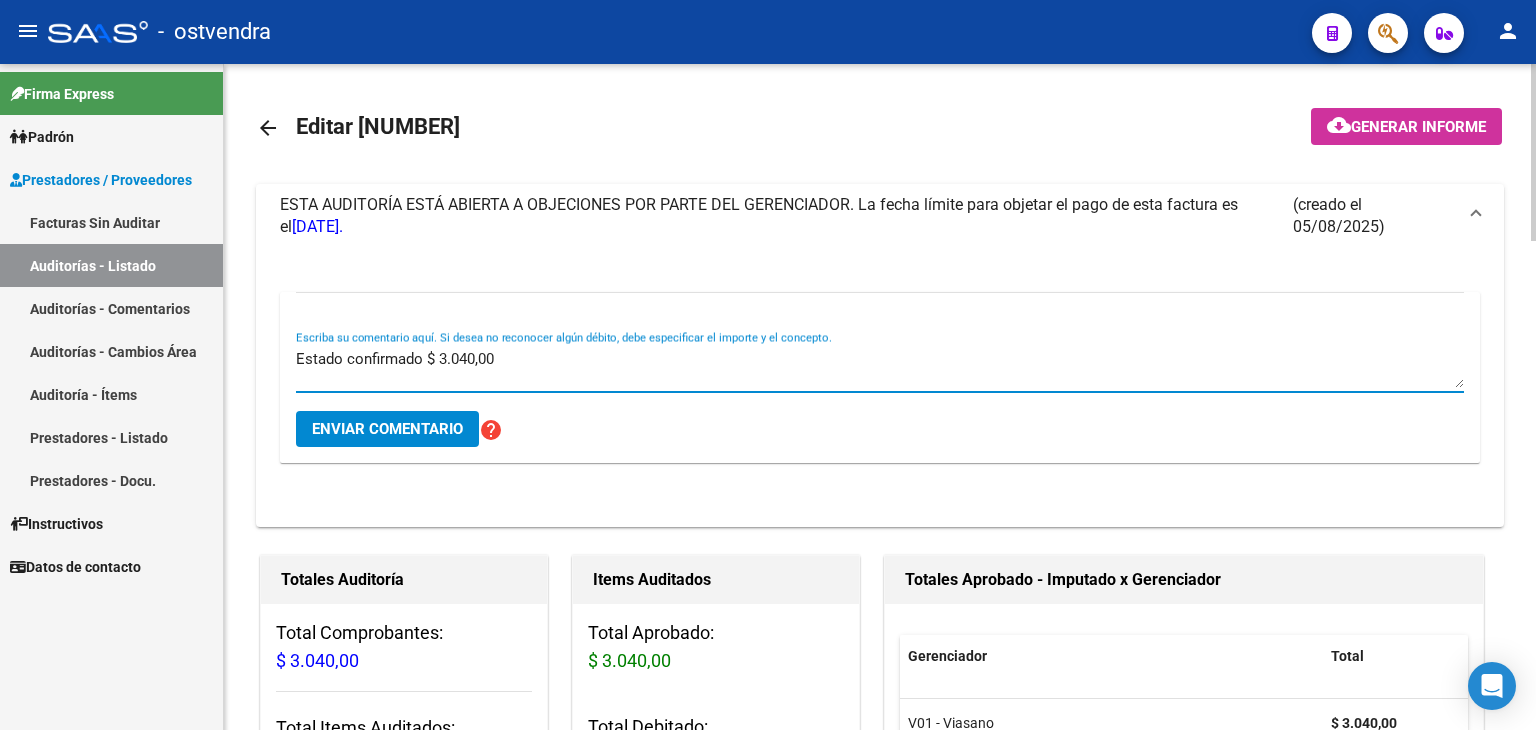 type on "Estado confirmado $ 3.040,00" 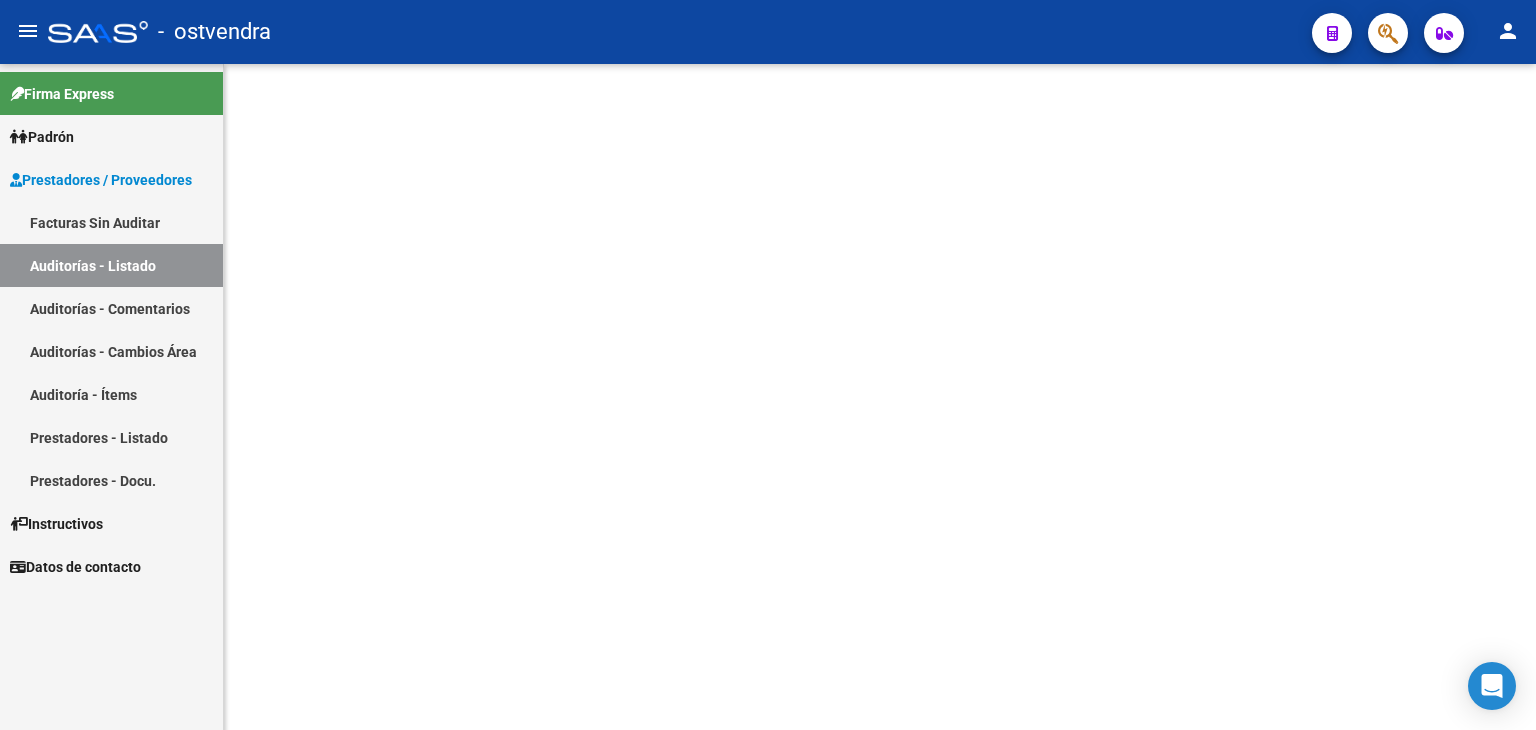 scroll, scrollTop: 0, scrollLeft: 0, axis: both 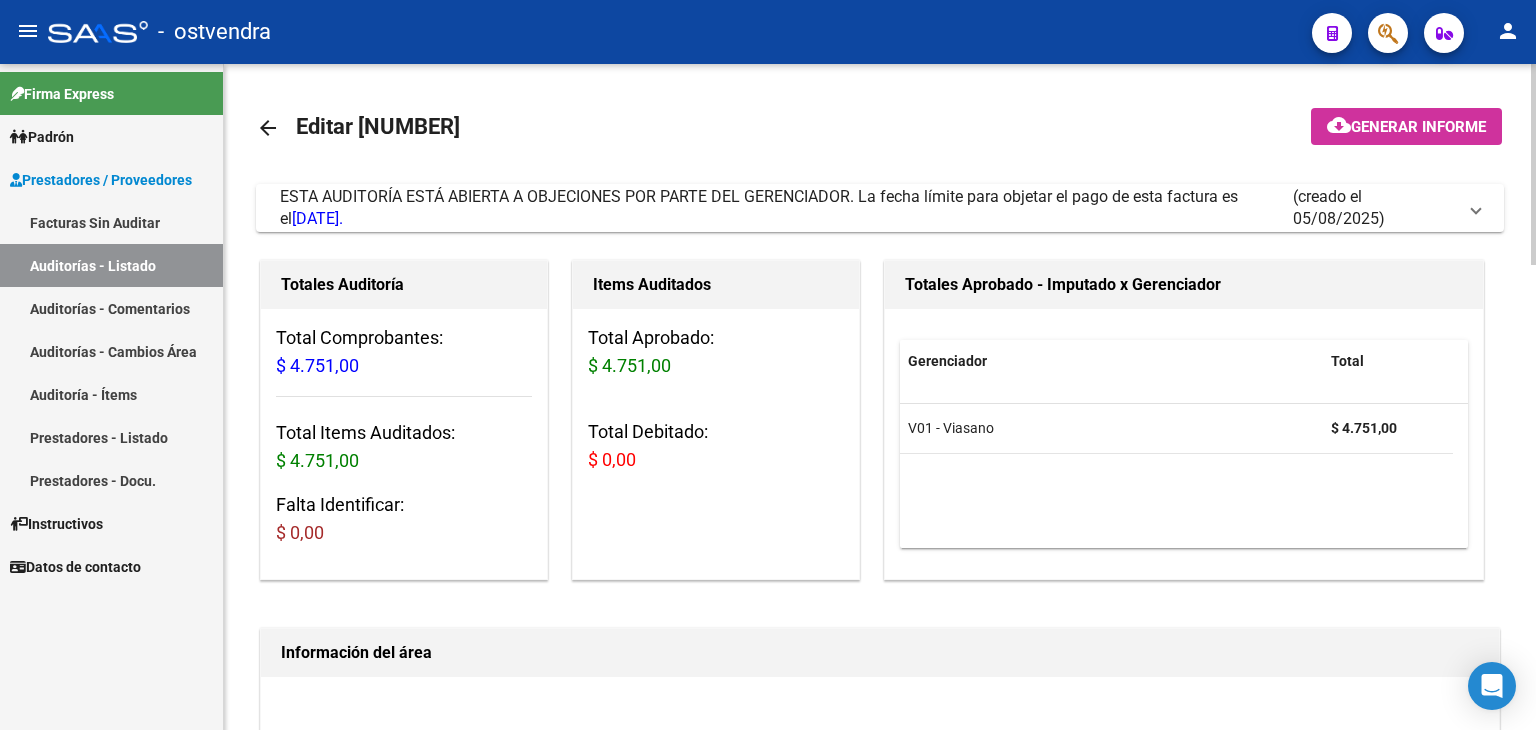 drag, startPoint x: 1477, startPoint y: 216, endPoint x: 1104, endPoint y: 288, distance: 379.8855 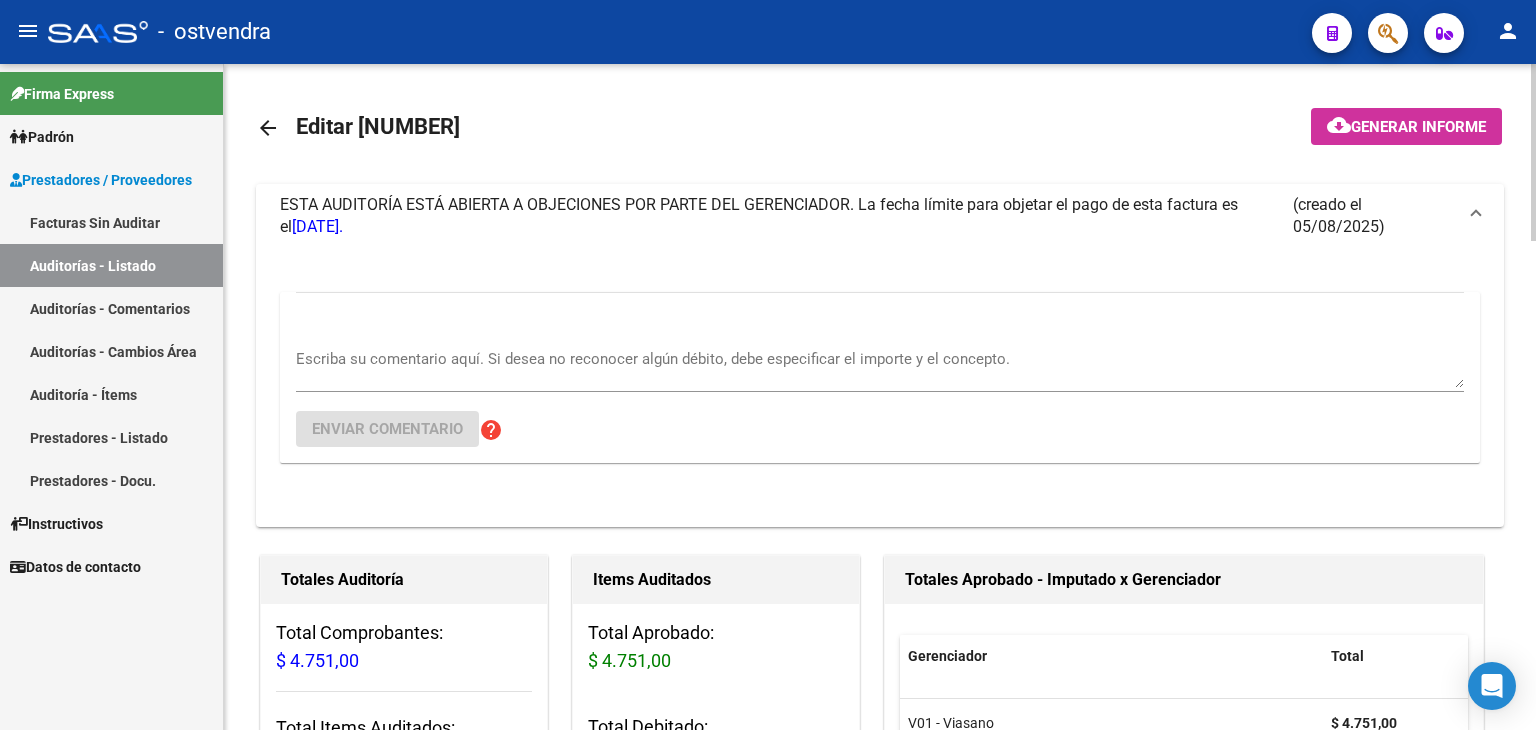 click on "Escriba su comentario aquí. Si desea no reconocer algún débito, debe especificar el importe y el concepto." at bounding box center [880, 368] 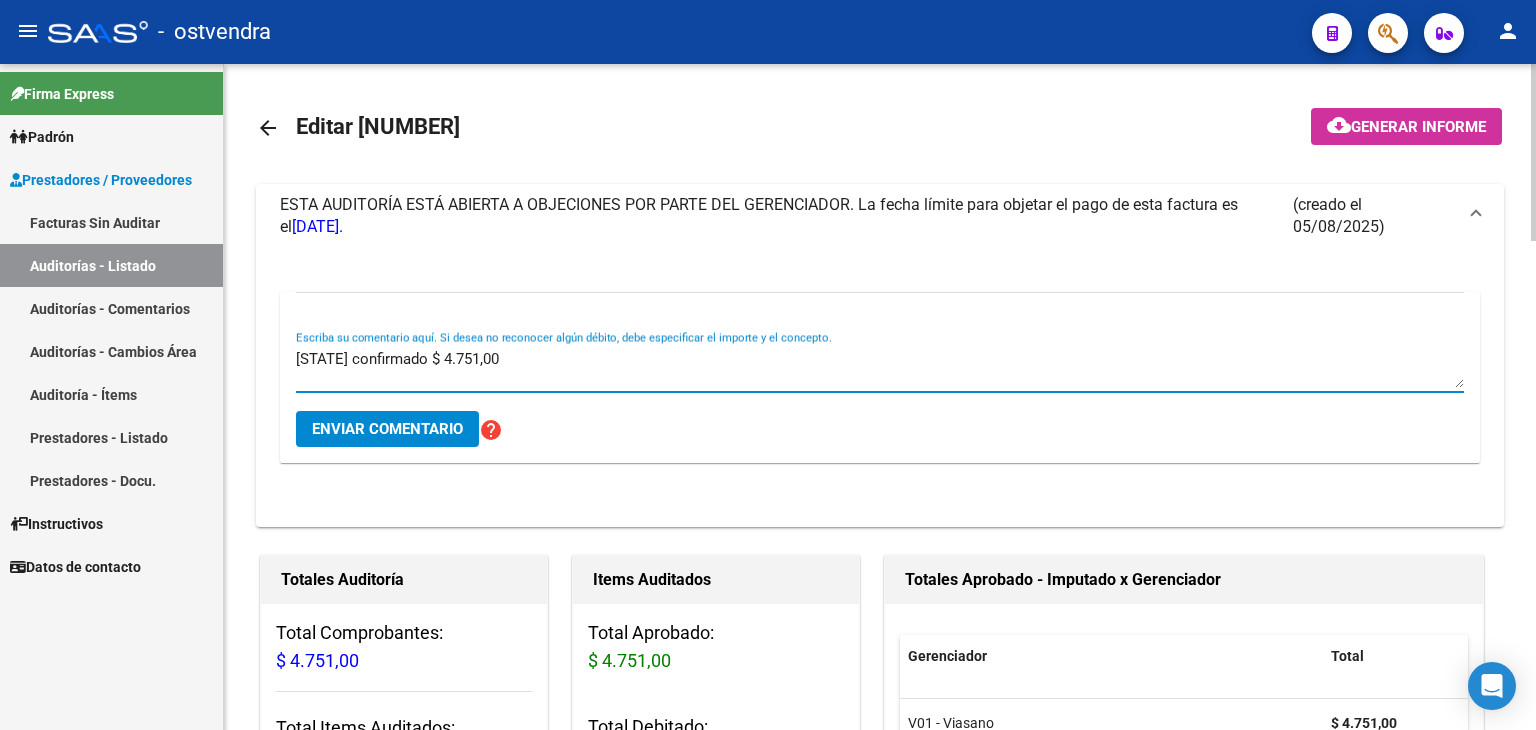 type on "[STATE] confirmado $ 4.751,00" 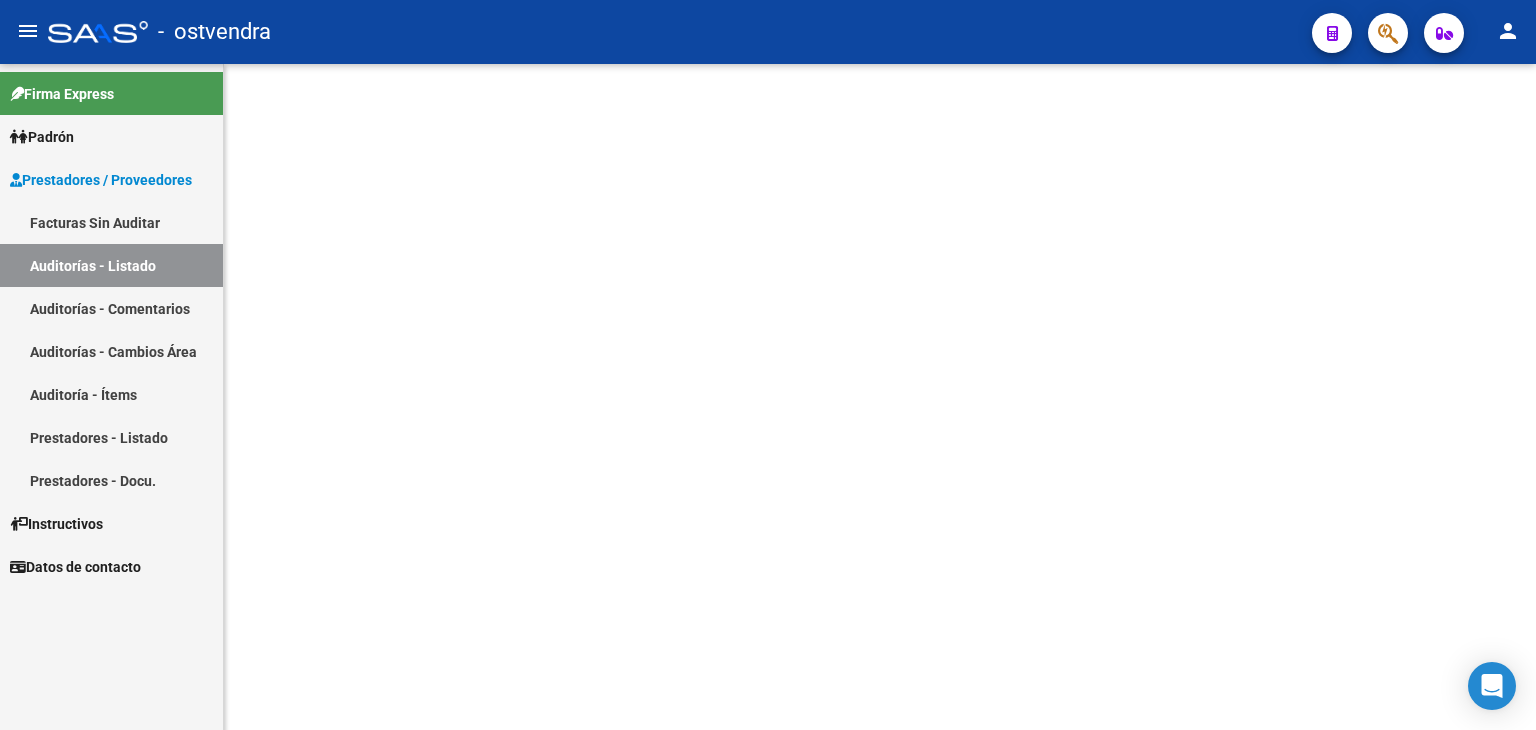 scroll, scrollTop: 0, scrollLeft: 0, axis: both 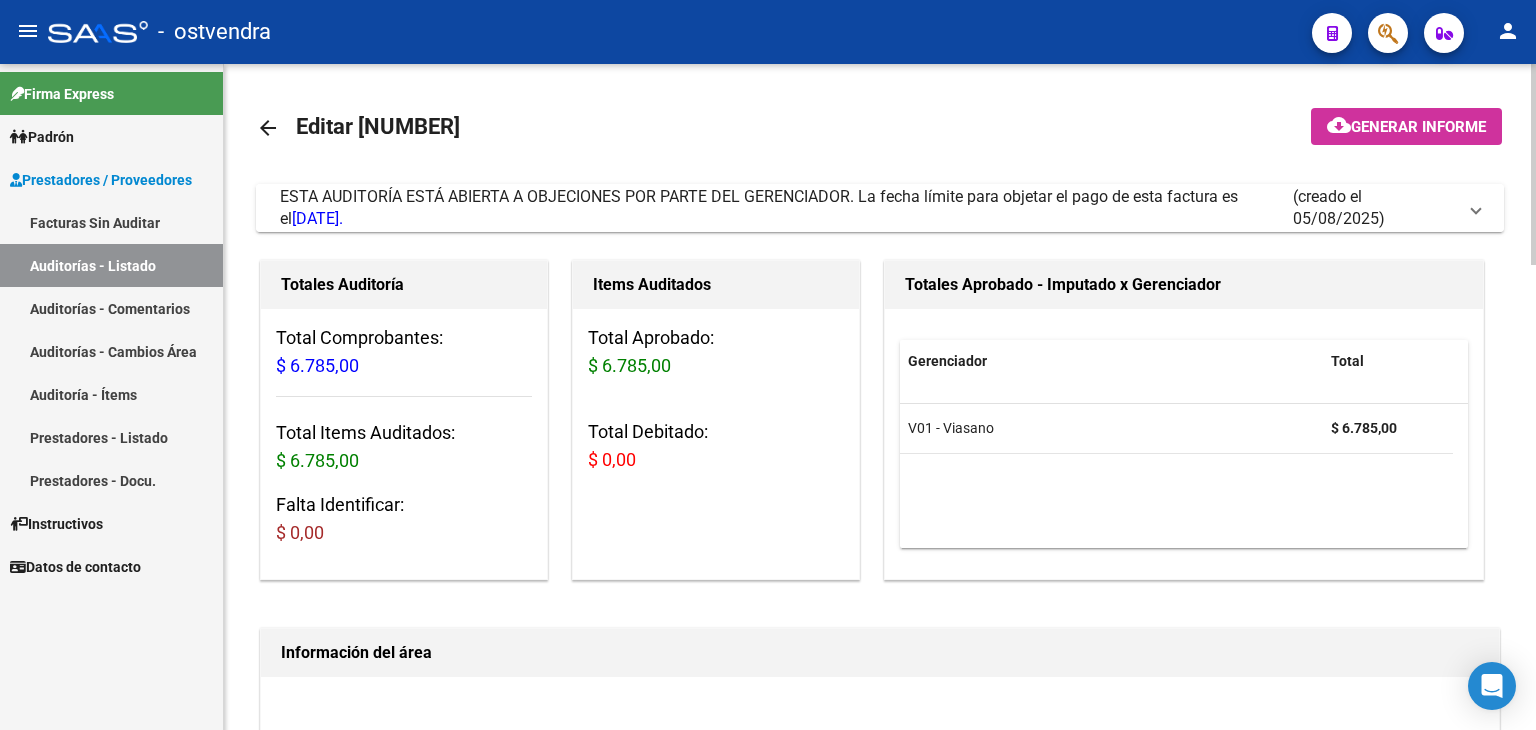drag, startPoint x: 1473, startPoint y: 208, endPoint x: 1448, endPoint y: 217, distance: 26.57066 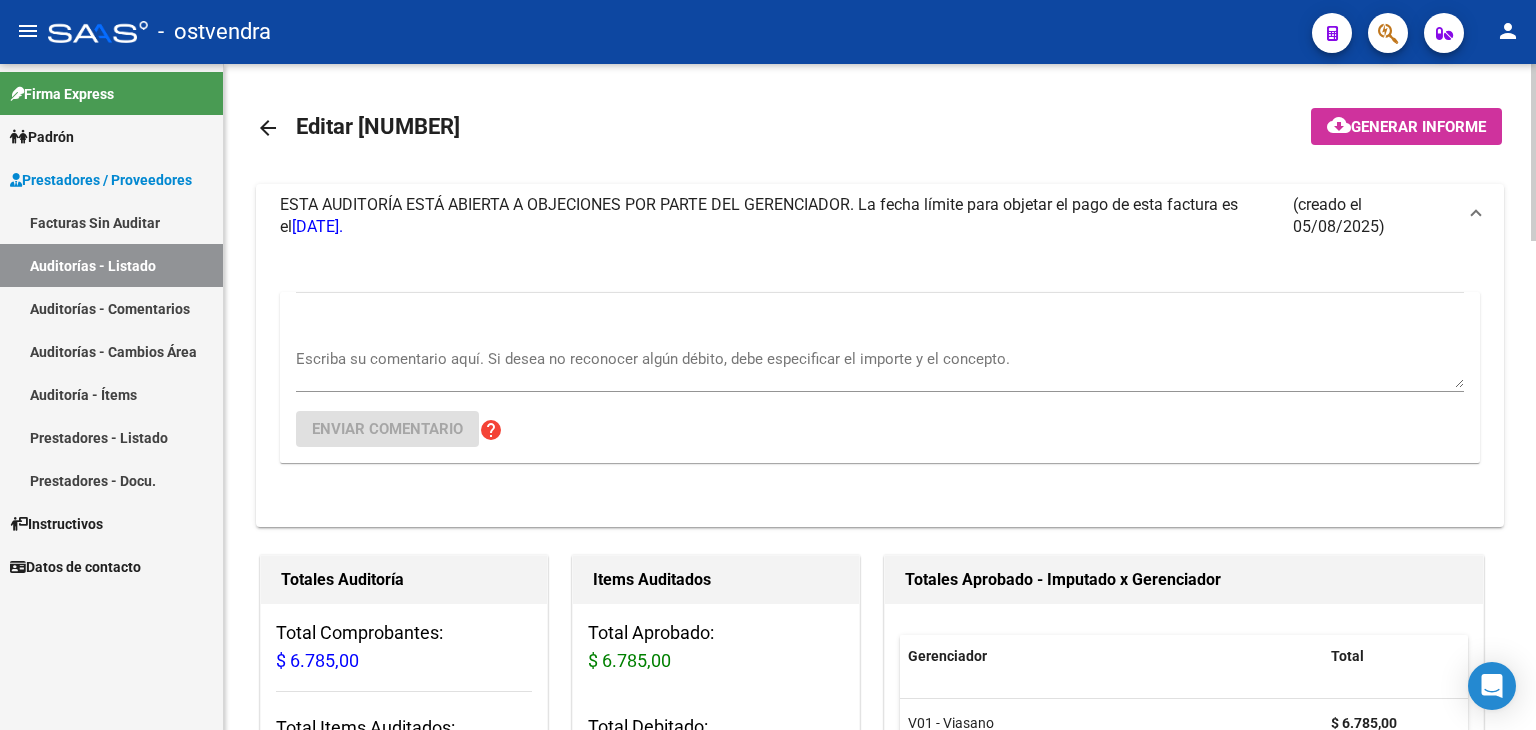 click on "Escriba su comentario aquí. Si desea no reconocer algún débito, debe especificar el importe y el concepto." at bounding box center [880, 361] 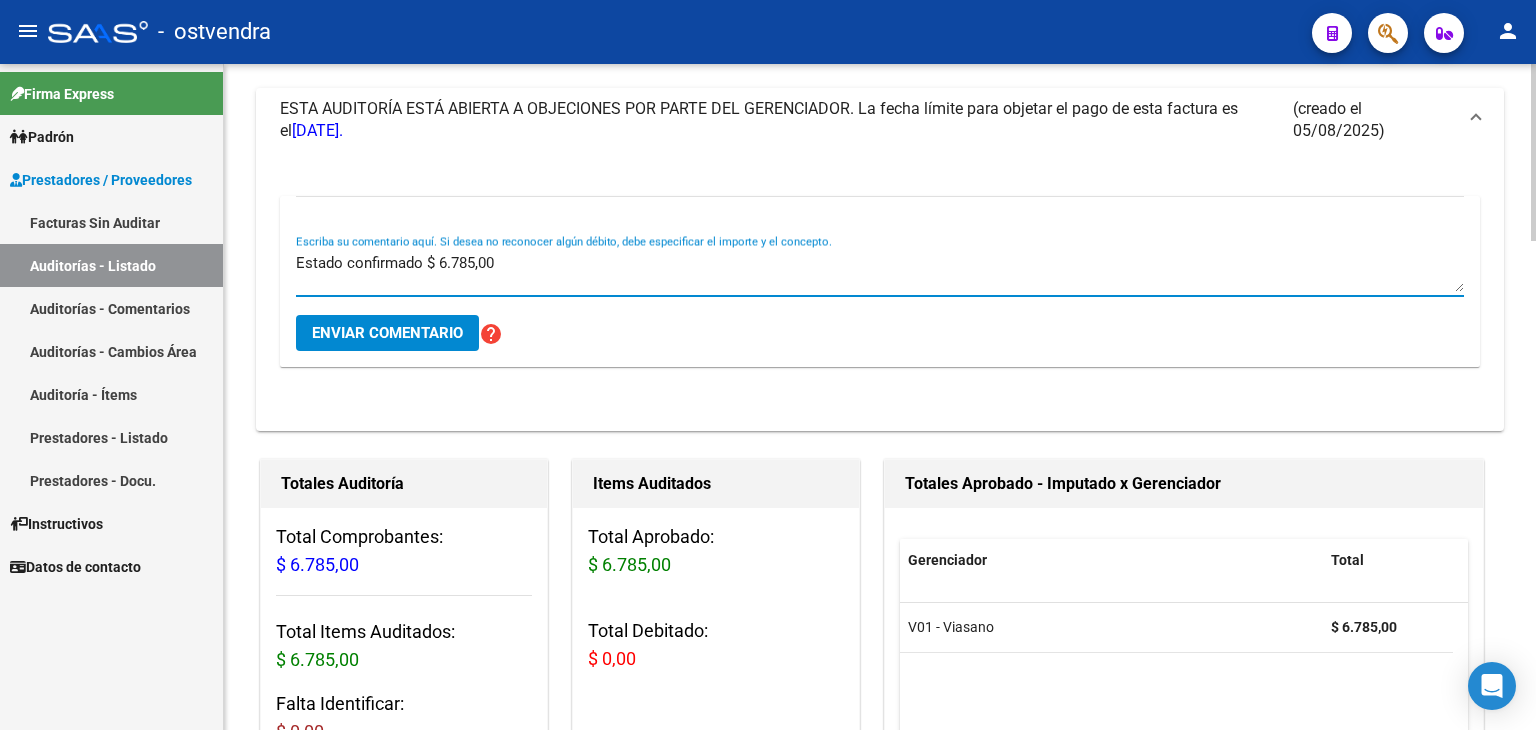 scroll, scrollTop: 100, scrollLeft: 0, axis: vertical 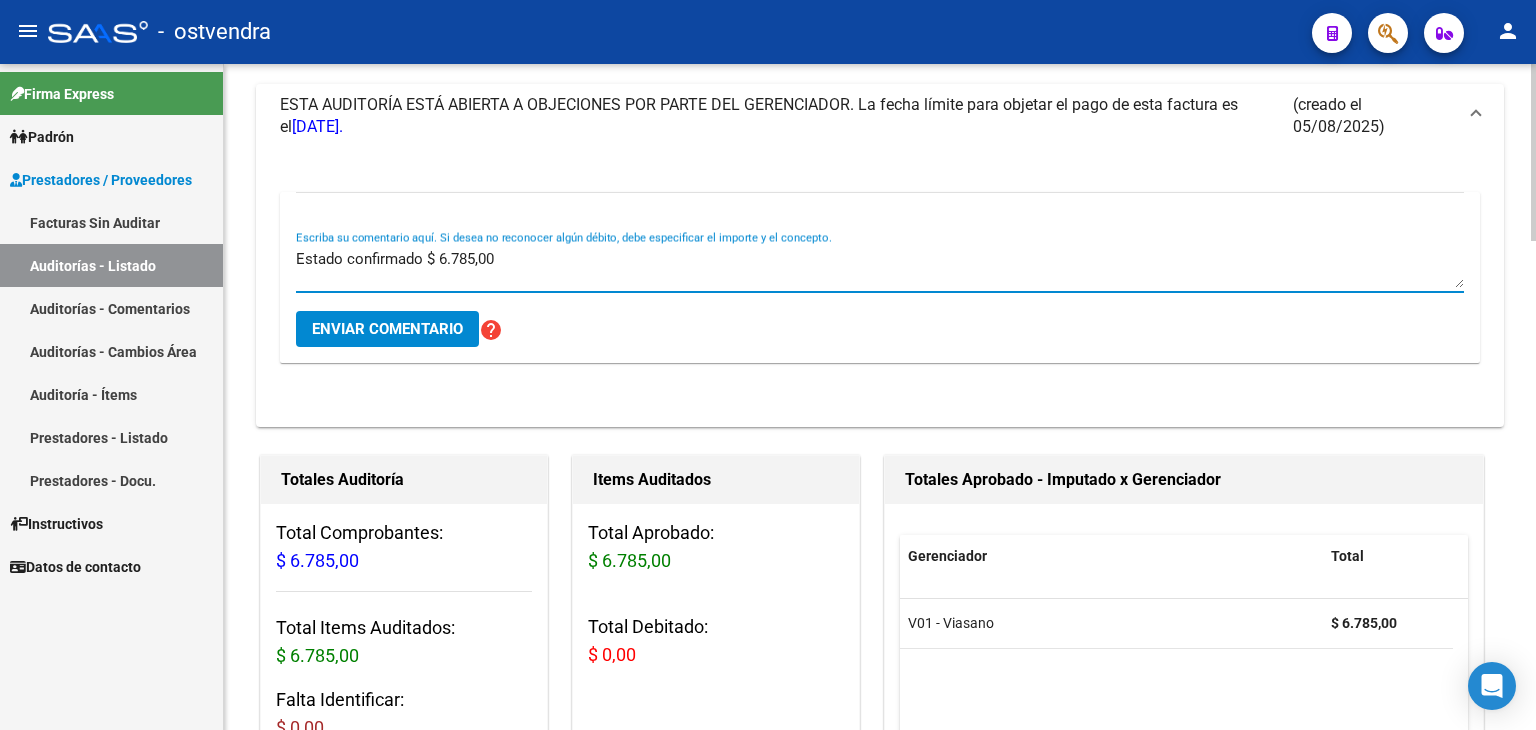 type on "Estado confirmado $ 6.785,00" 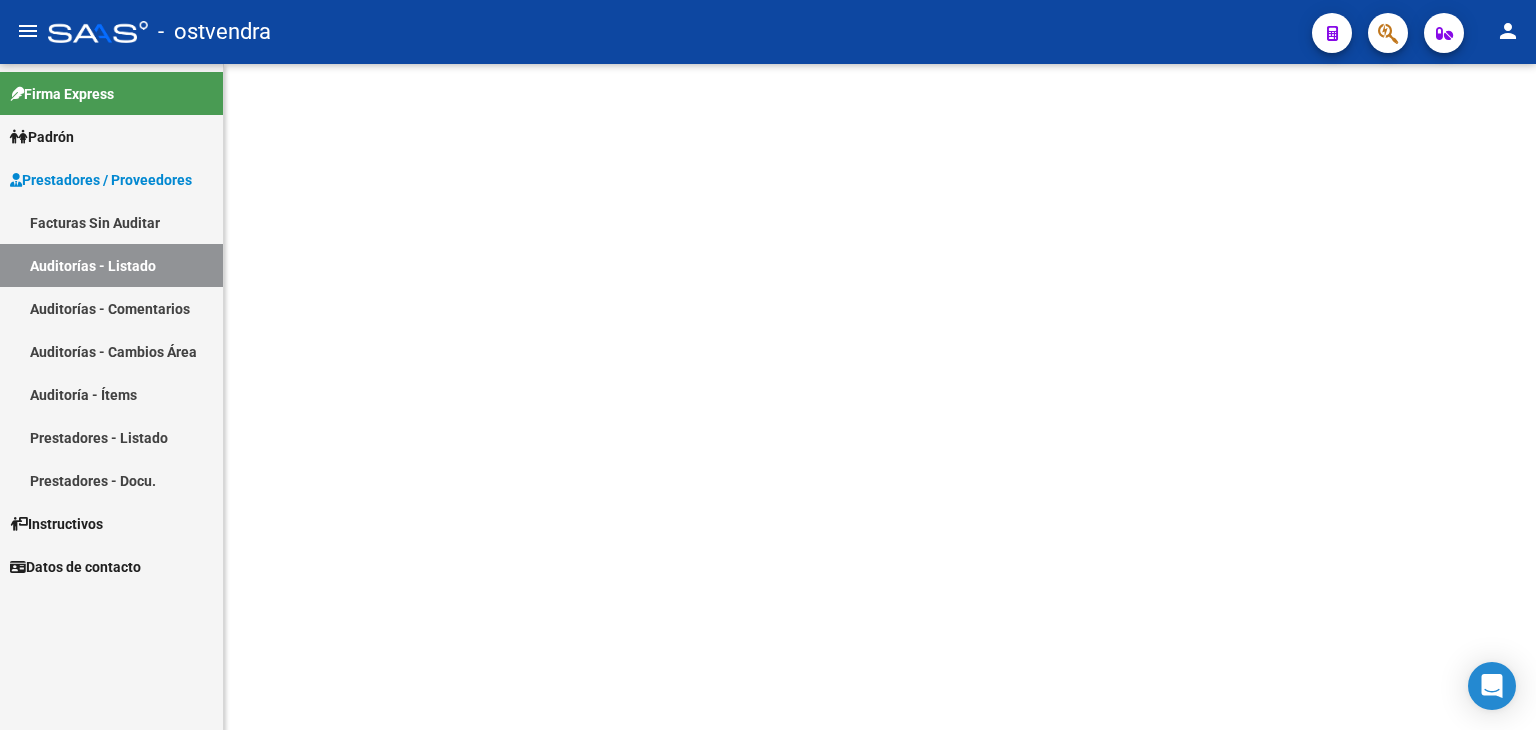 scroll, scrollTop: 0, scrollLeft: 0, axis: both 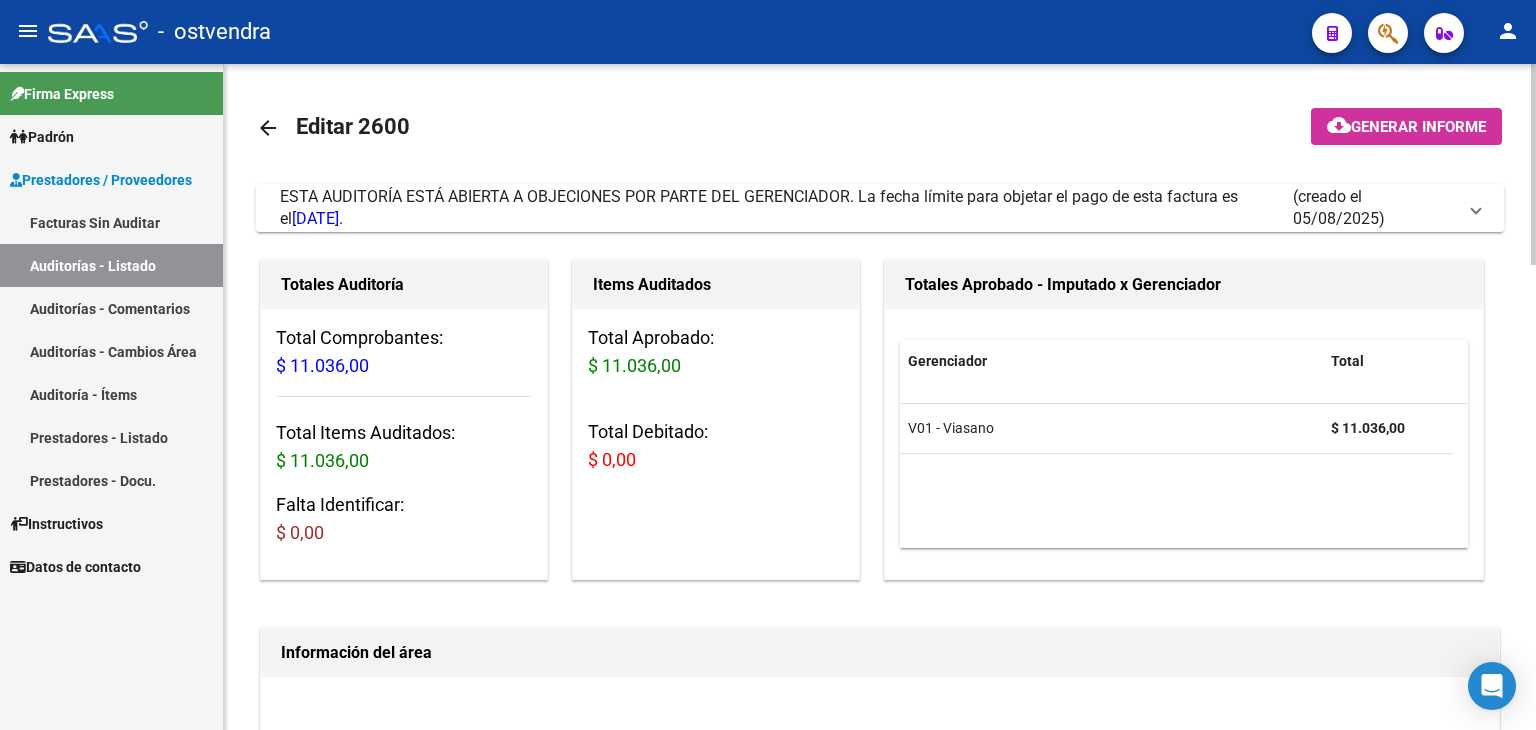 click on "ESTA AUDITORÍA ESTÁ ABIERTA A OBJECIONES POR PARTE DEL GERENCIADOR. La fecha límite para objetar el pago de esta factura es el [DATE]. (creado el [DATE])" at bounding box center [876, 208] 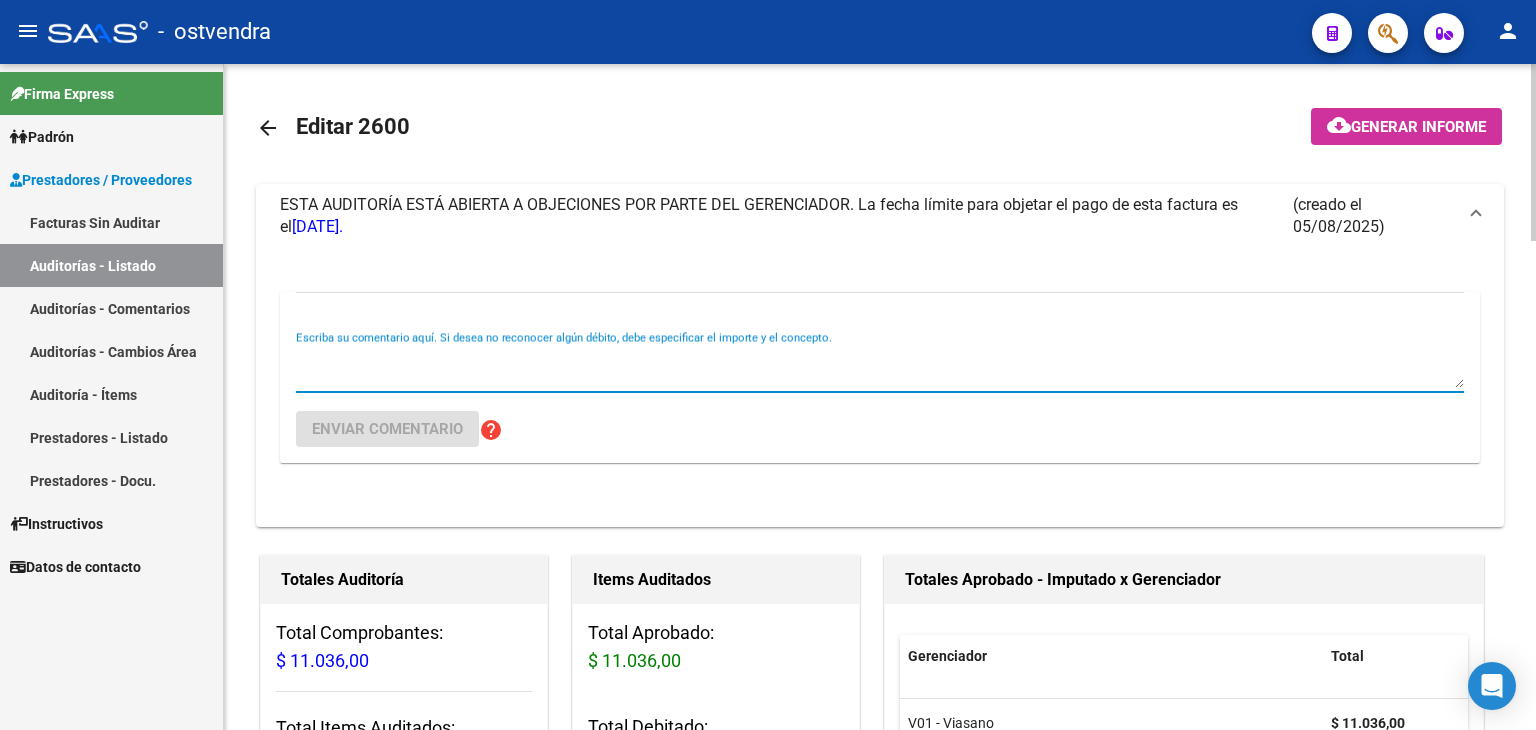 click on "Escriba su comentario aquí. Si desea no reconocer algún débito, debe especificar el importe y el concepto." at bounding box center [880, 368] 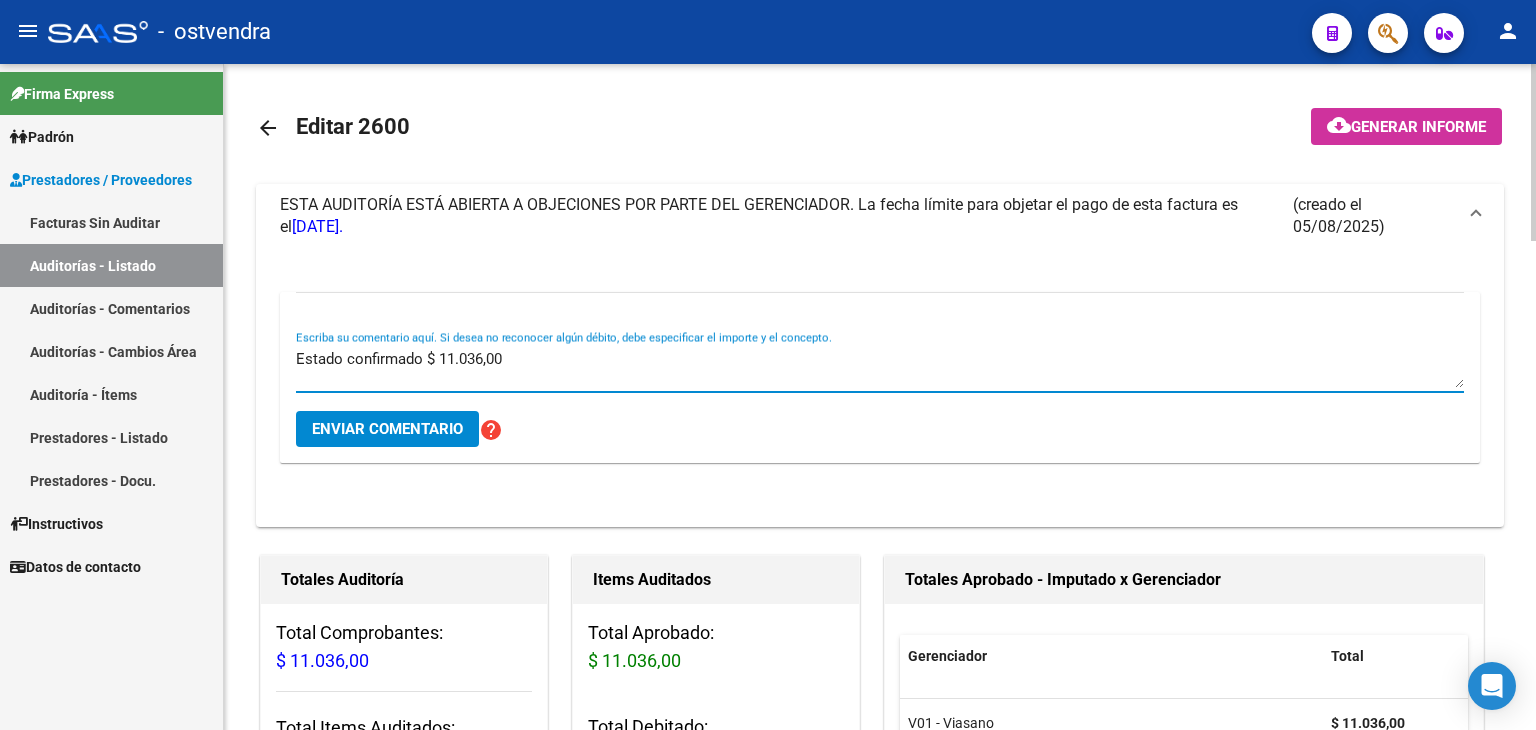 type on "Estado confirmado $ 11.036,00" 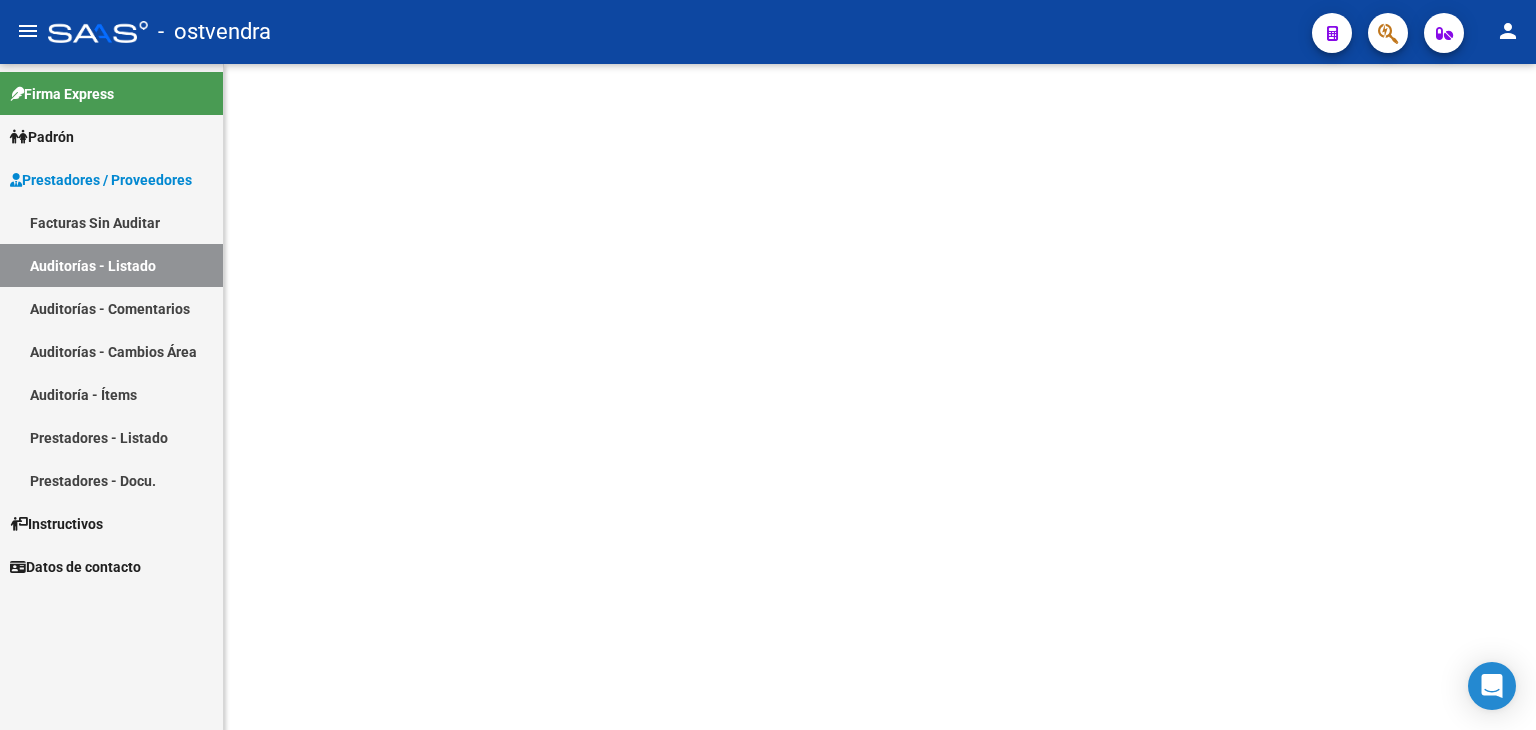 scroll, scrollTop: 0, scrollLeft: 0, axis: both 